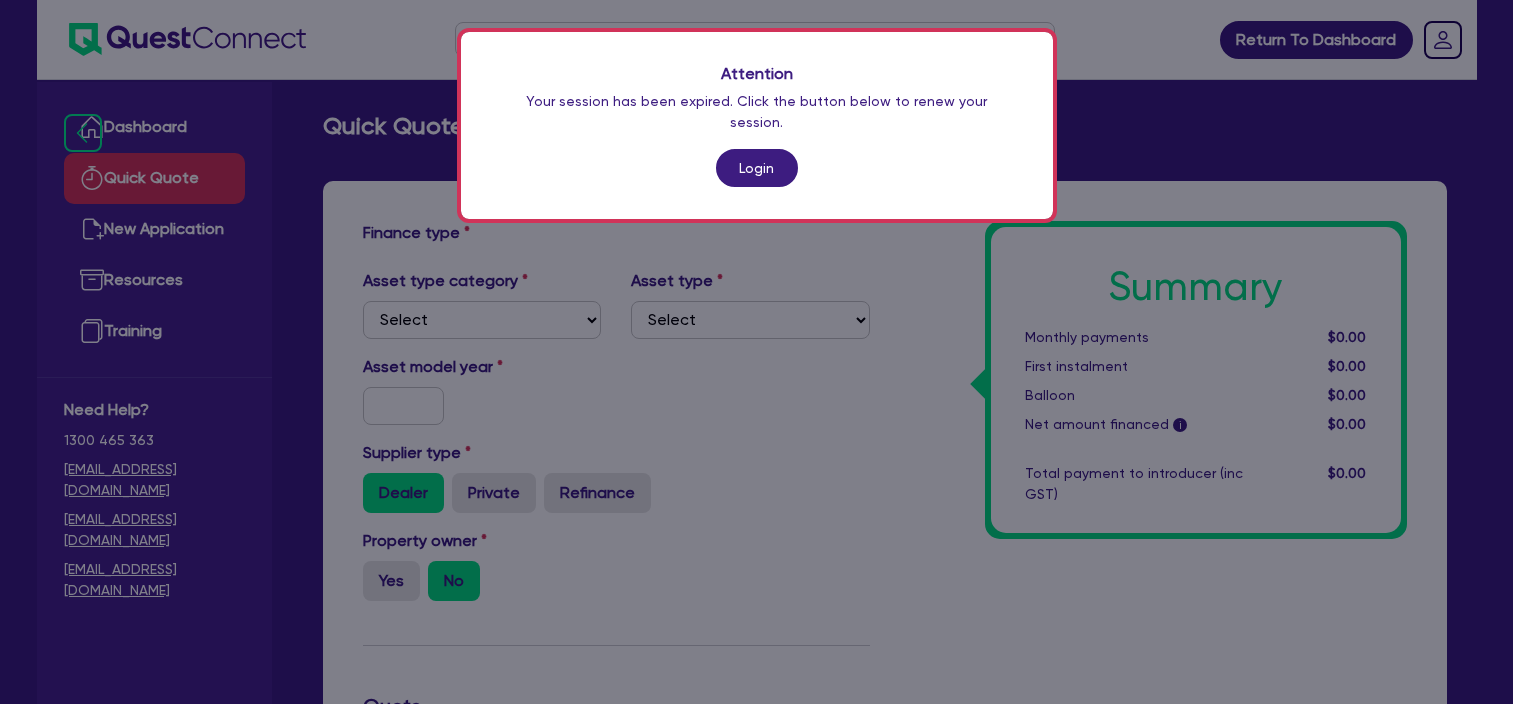 scroll, scrollTop: 24, scrollLeft: 0, axis: vertical 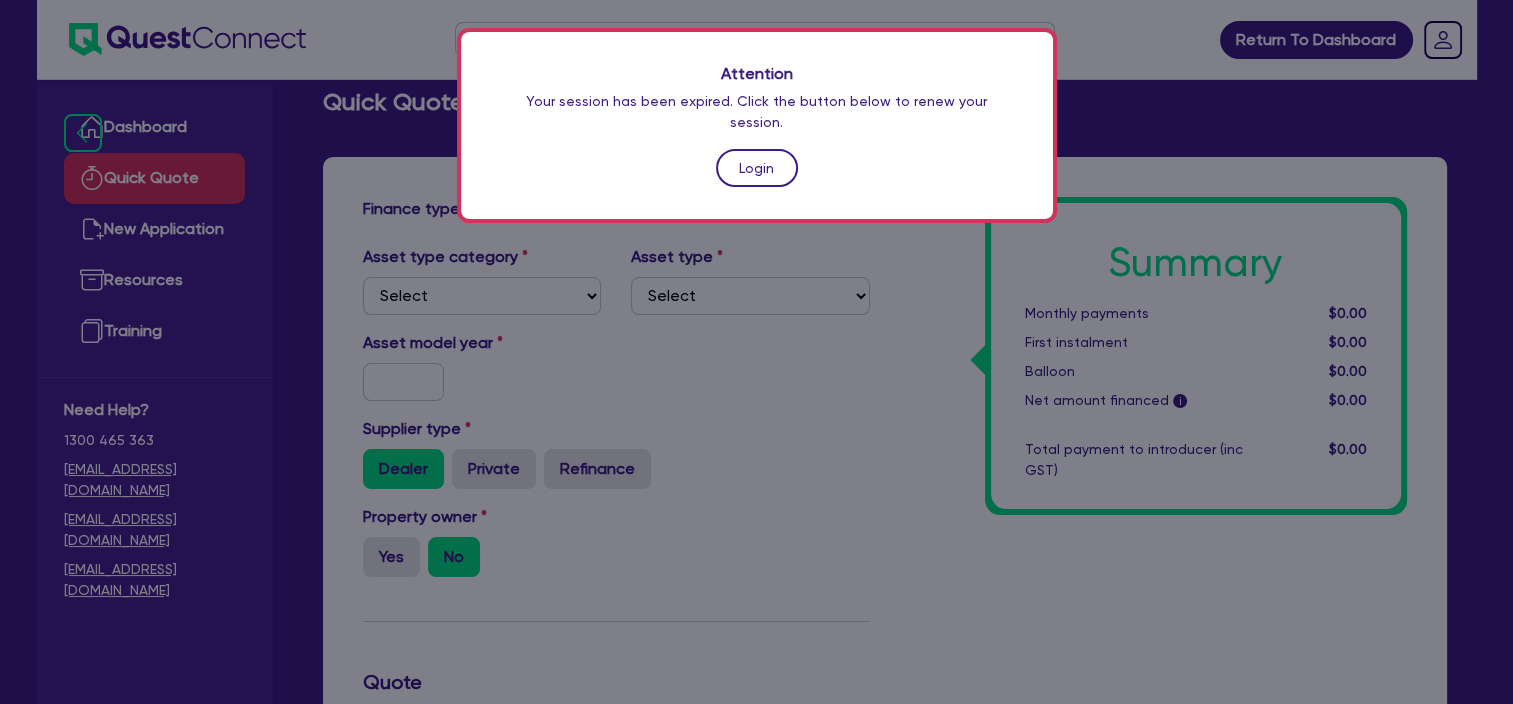 drag, startPoint x: 0, startPoint y: 0, endPoint x: 785, endPoint y: 137, distance: 796.8651 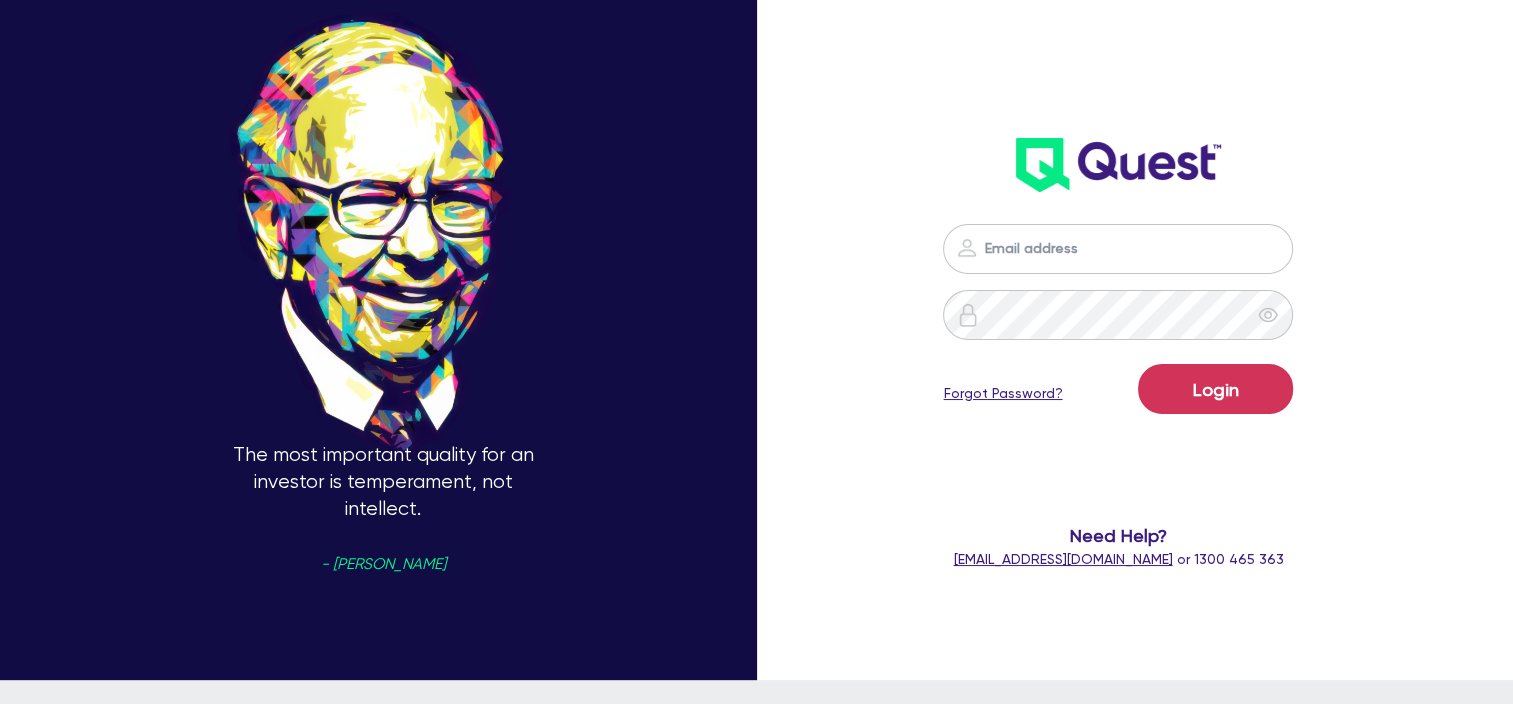 scroll, scrollTop: 0, scrollLeft: 0, axis: both 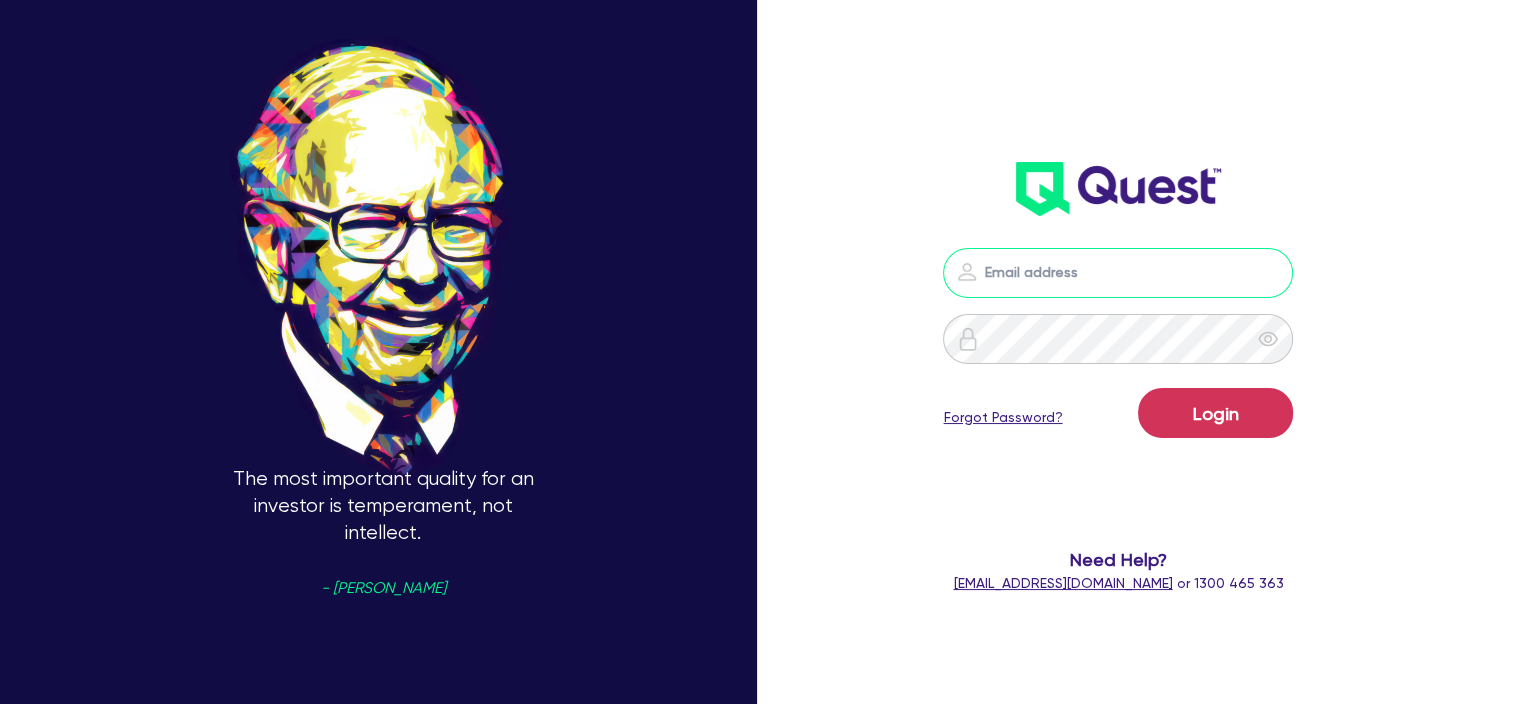 type on "[EMAIL_ADDRESS][DOMAIN_NAME]" 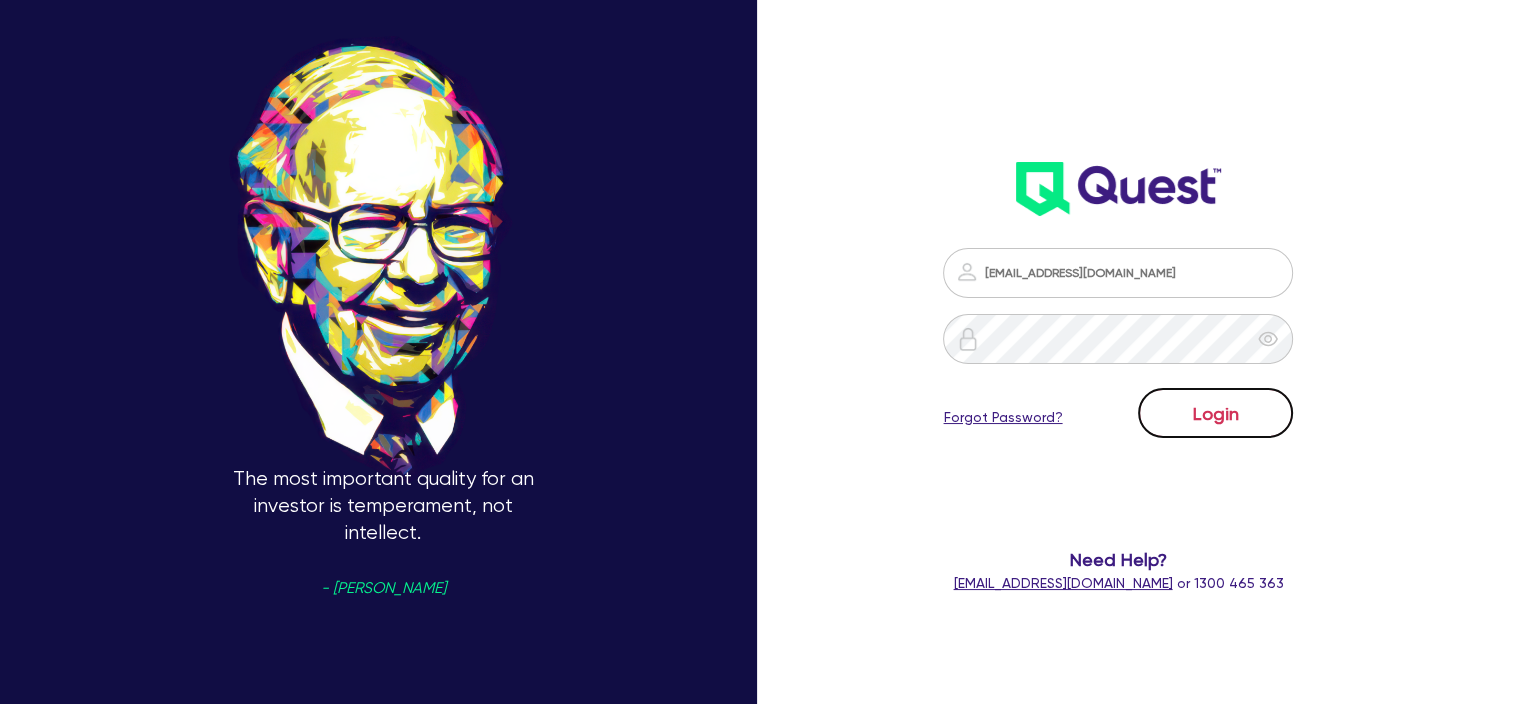 click on "Login" at bounding box center [1215, 413] 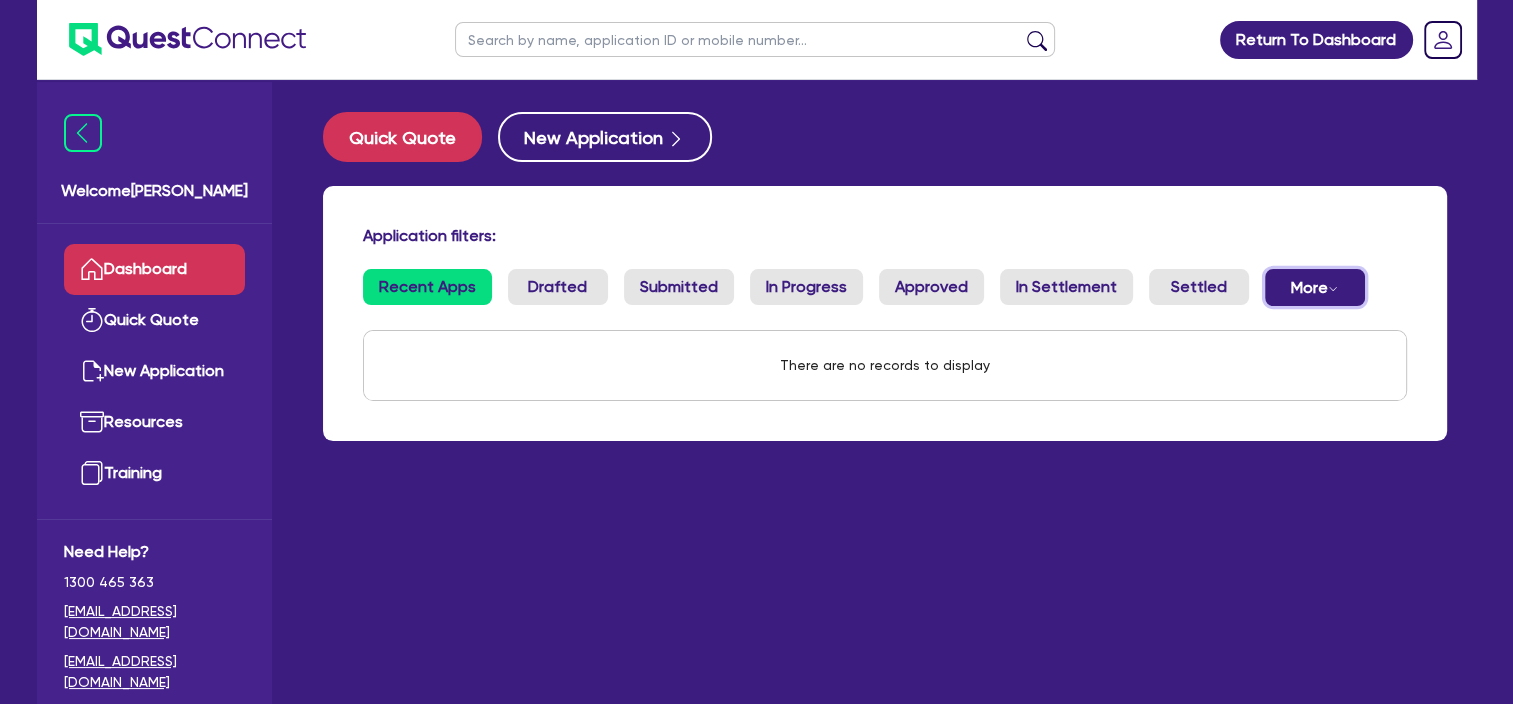 click on "More
Withdrawn Declined" at bounding box center [1315, 287] 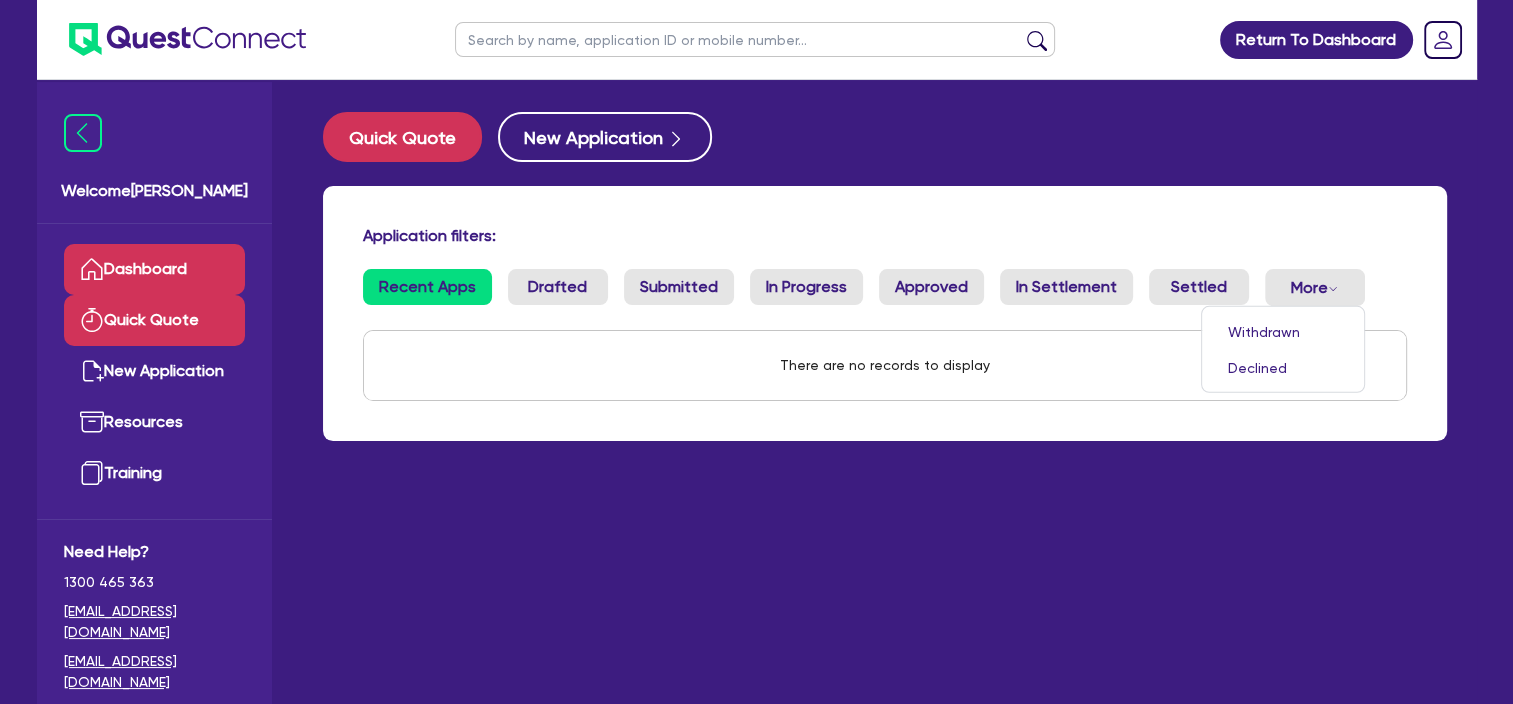 click on "Quick Quote" at bounding box center [154, 320] 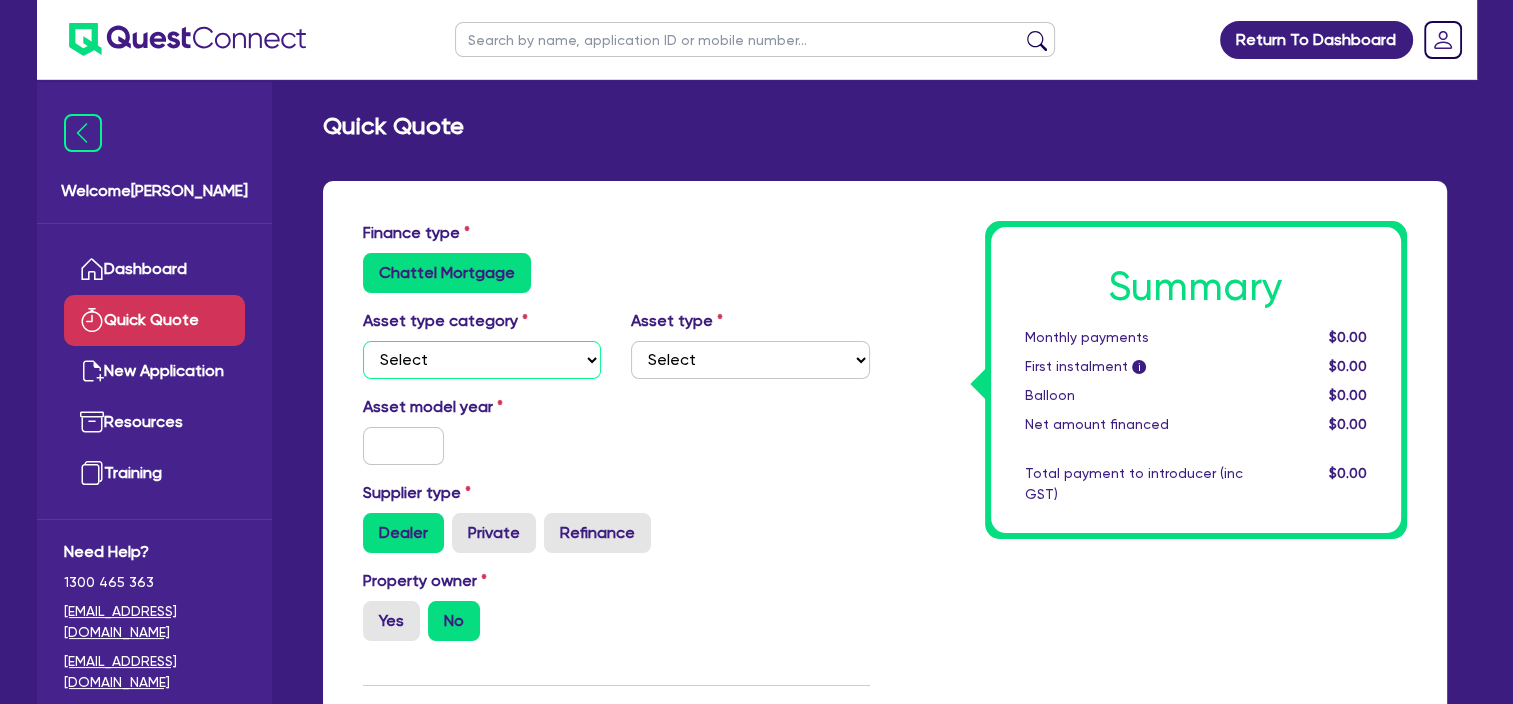 click on "Select Cars and light trucks Primary assets Secondary assets Tertiary assets" at bounding box center [482, 360] 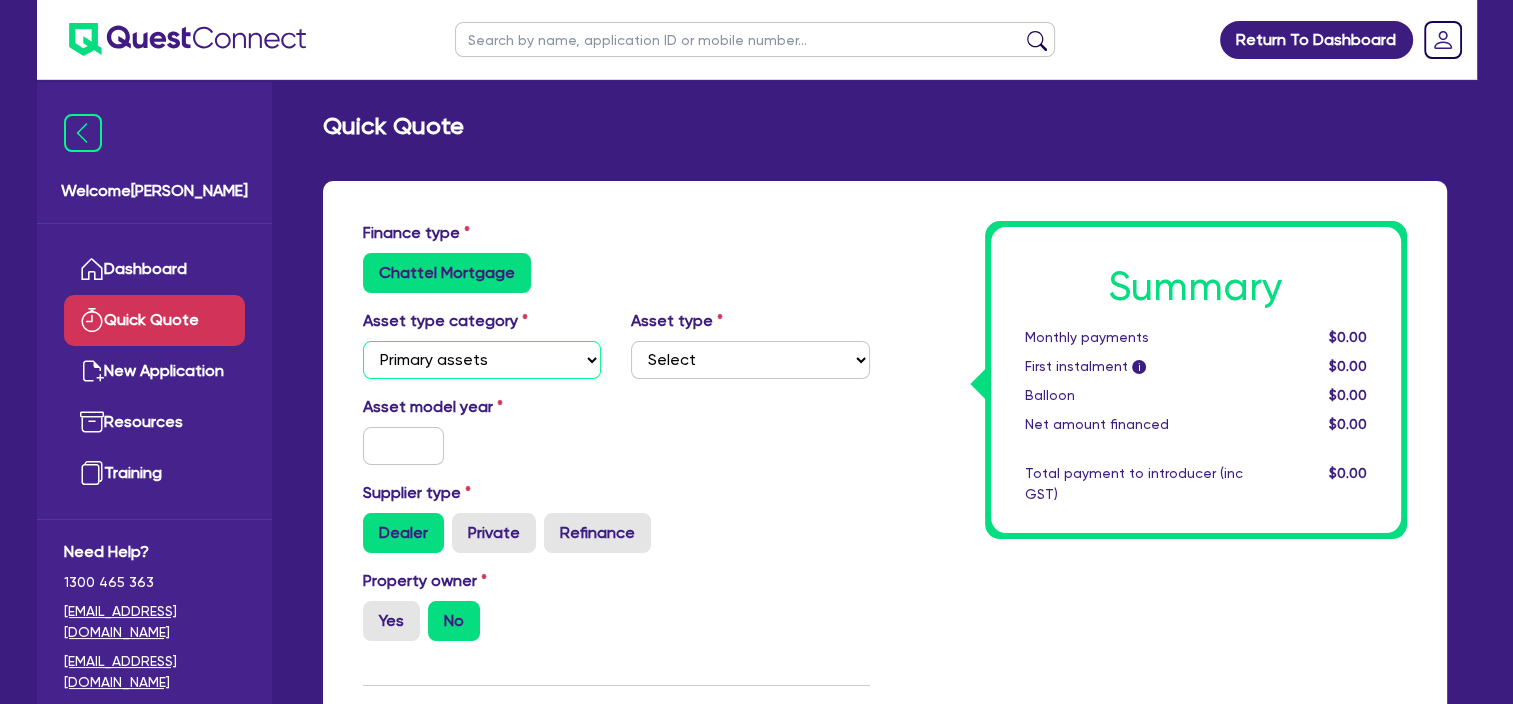 click on "Select Cars and light trucks Primary assets Secondary assets Tertiary assets" at bounding box center [482, 360] 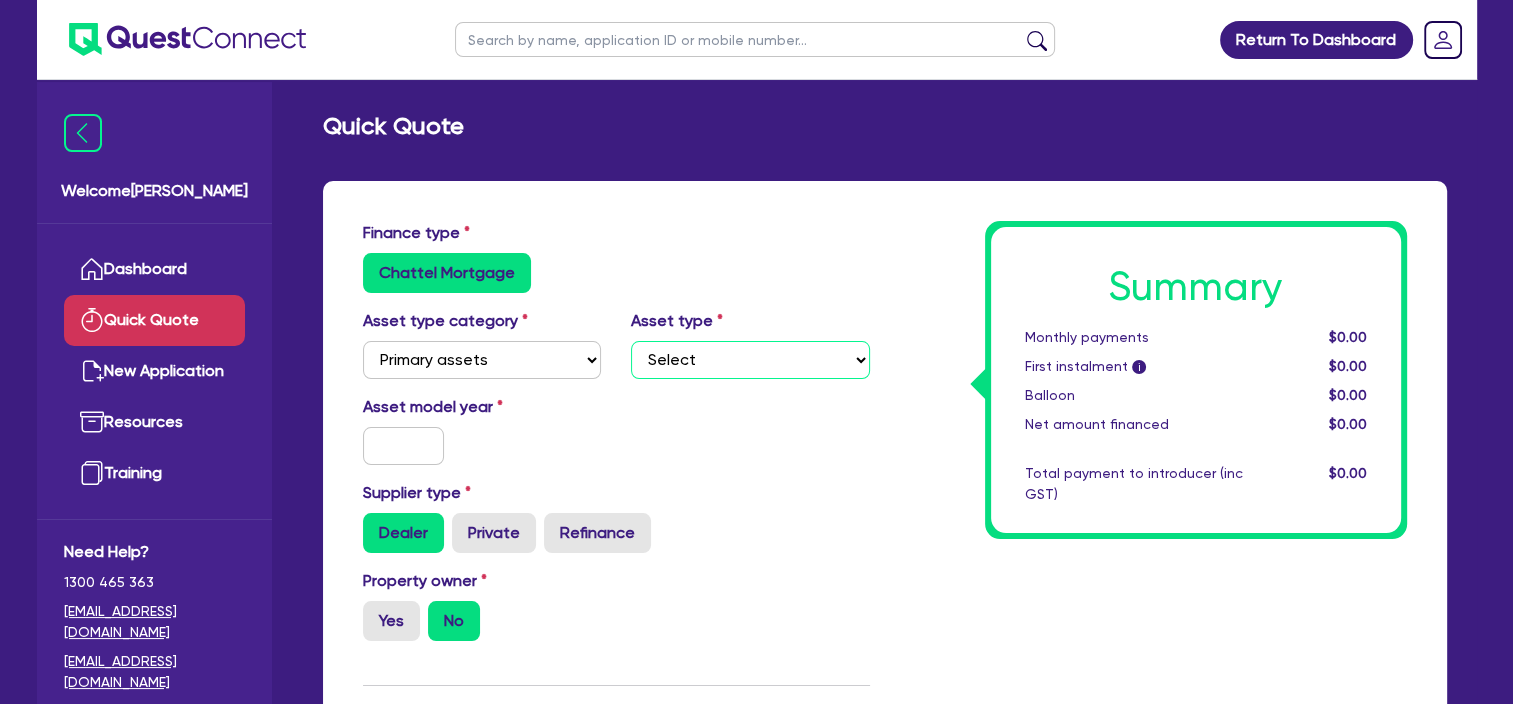 click on "Select Heavy trucks over 4.5 tonne Trailers Bus and coaches Yellow goods and excavators Construction and earthmoving equipment Farming and agriculture Forklifts and warehousing equipment Landscaping and greenkeeping" at bounding box center [750, 360] 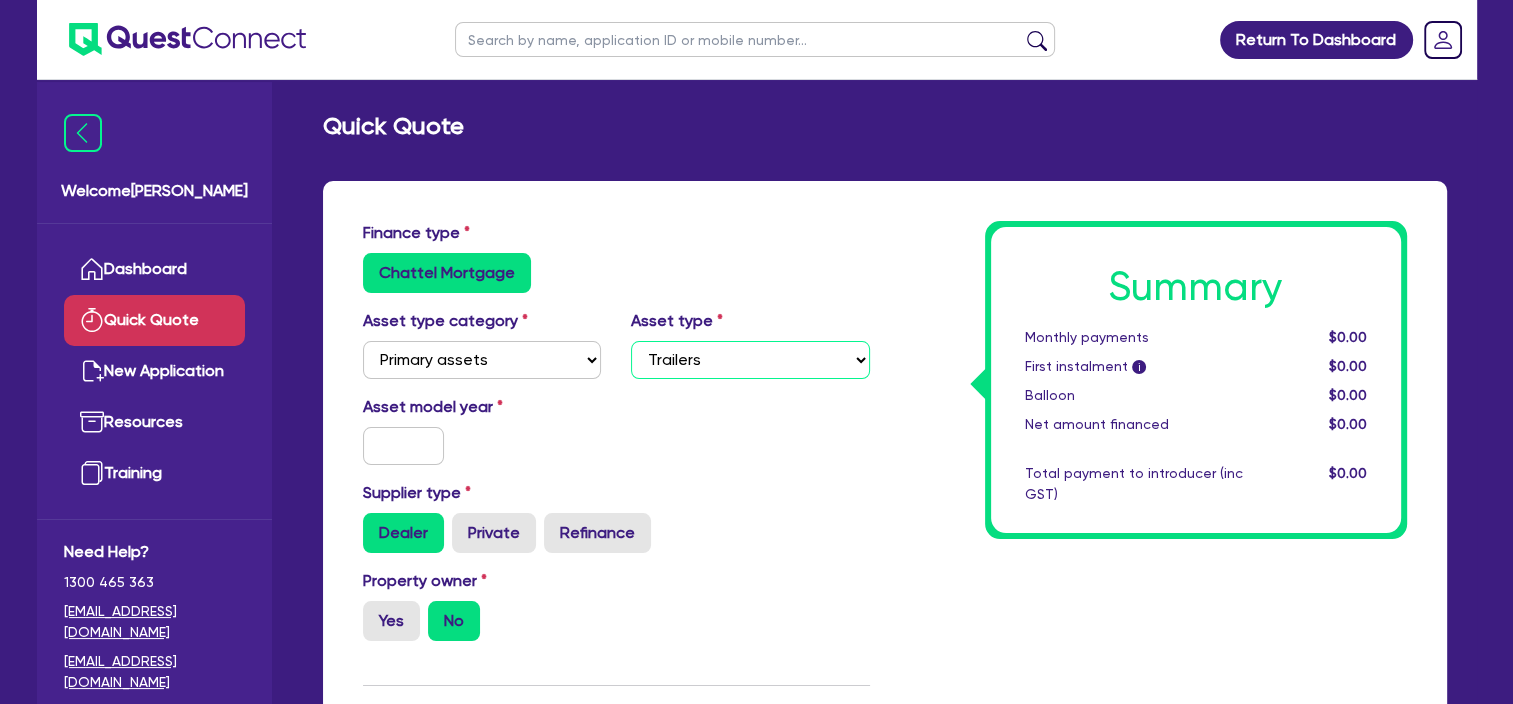 click on "Select Heavy trucks over 4.5 tonne Trailers Bus and coaches Yellow goods and excavators Construction and earthmoving equipment Farming and agriculture Forklifts and warehousing equipment Landscaping and greenkeeping" at bounding box center [750, 360] 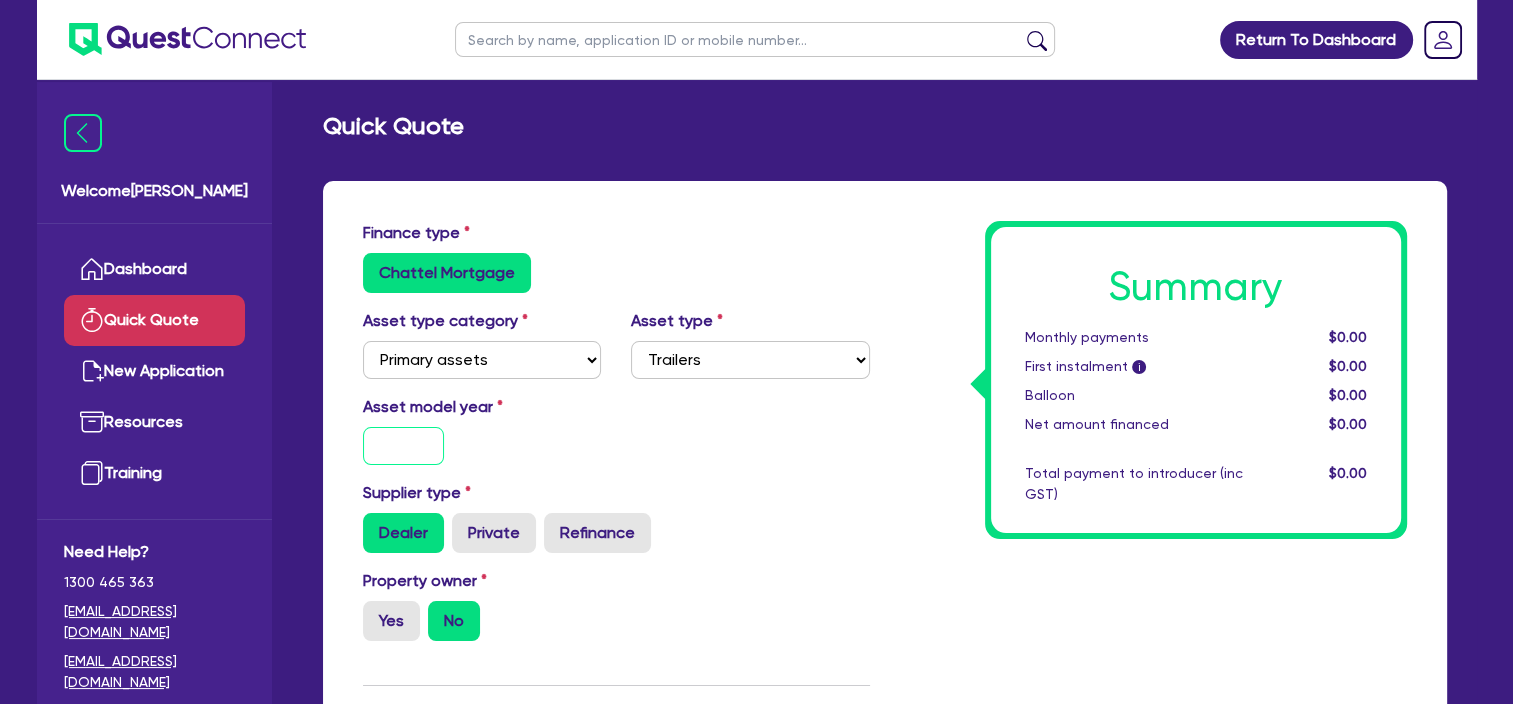 click at bounding box center (404, 446) 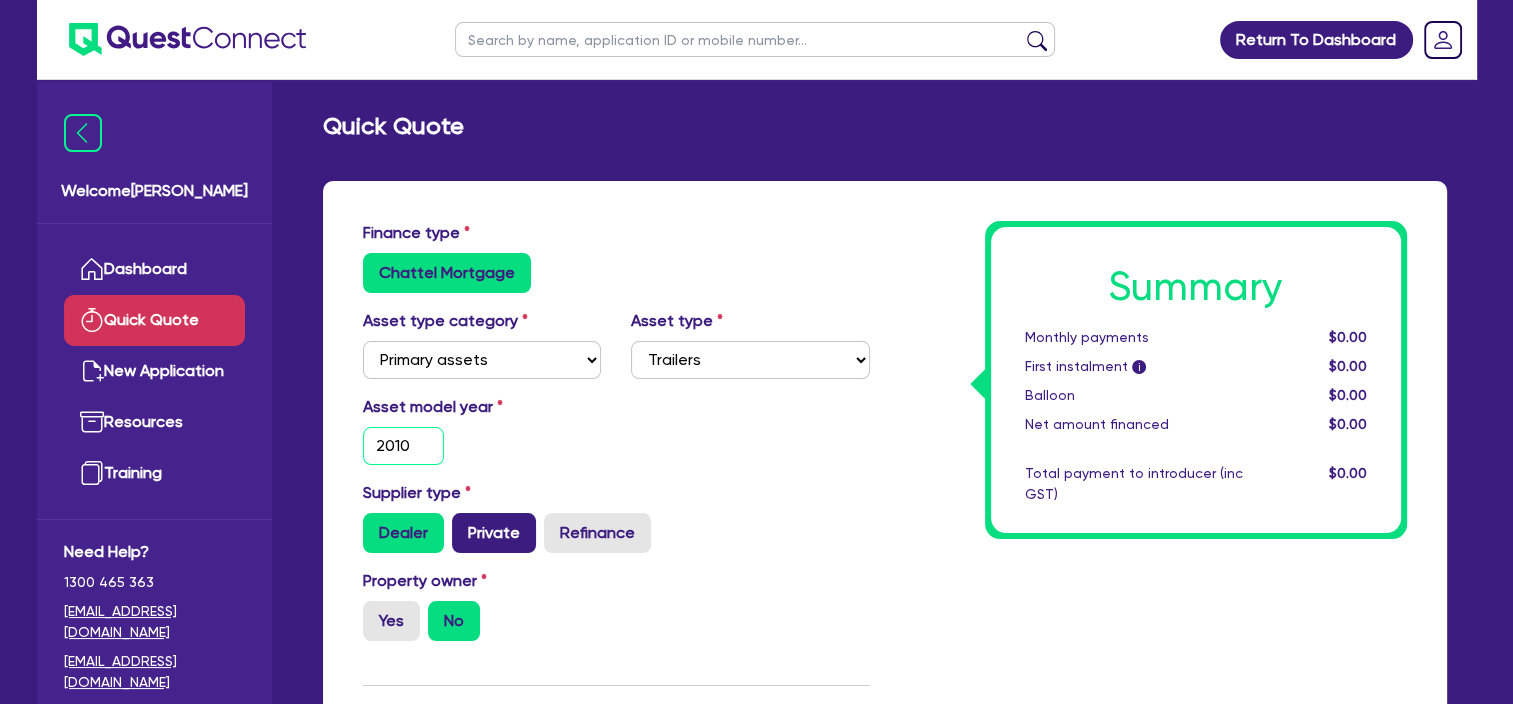 type on "2010" 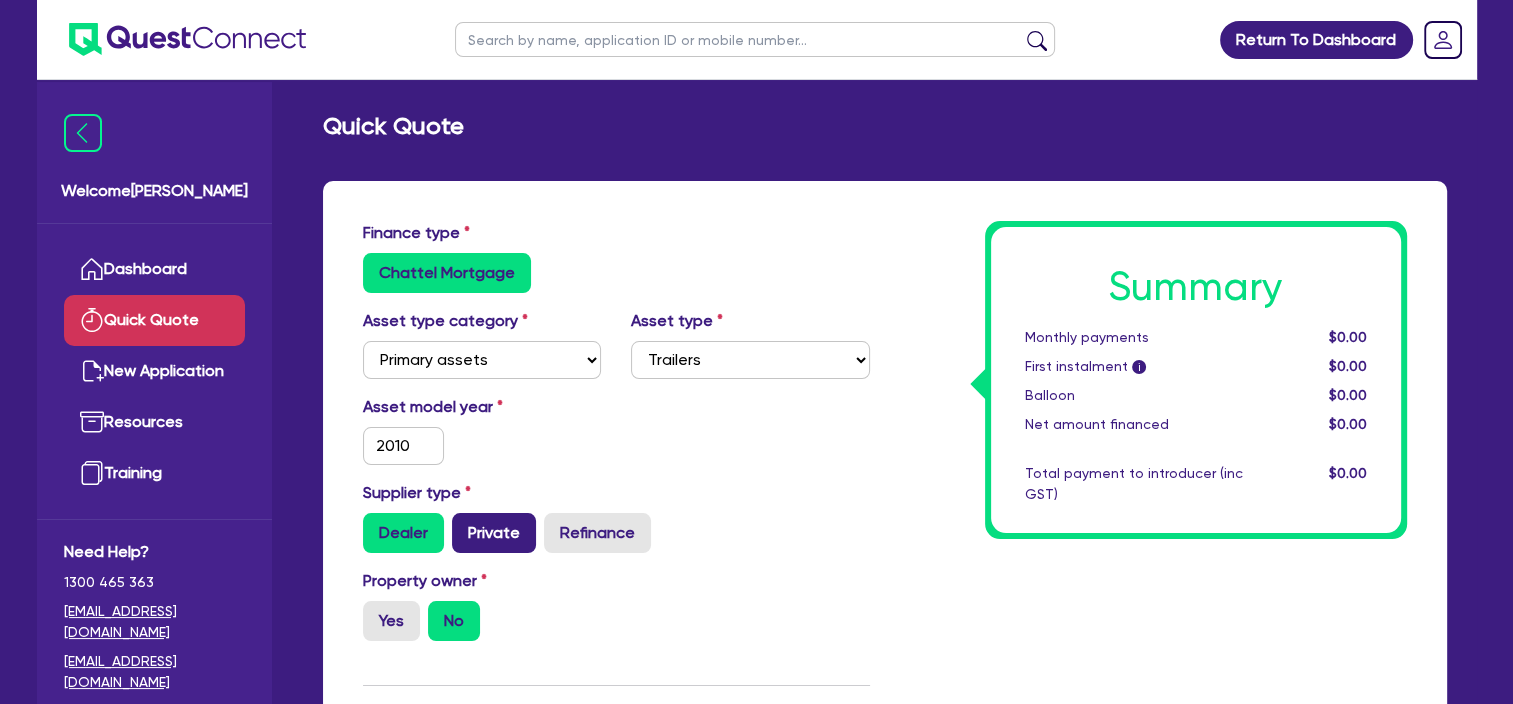 click on "Private" at bounding box center [494, 533] 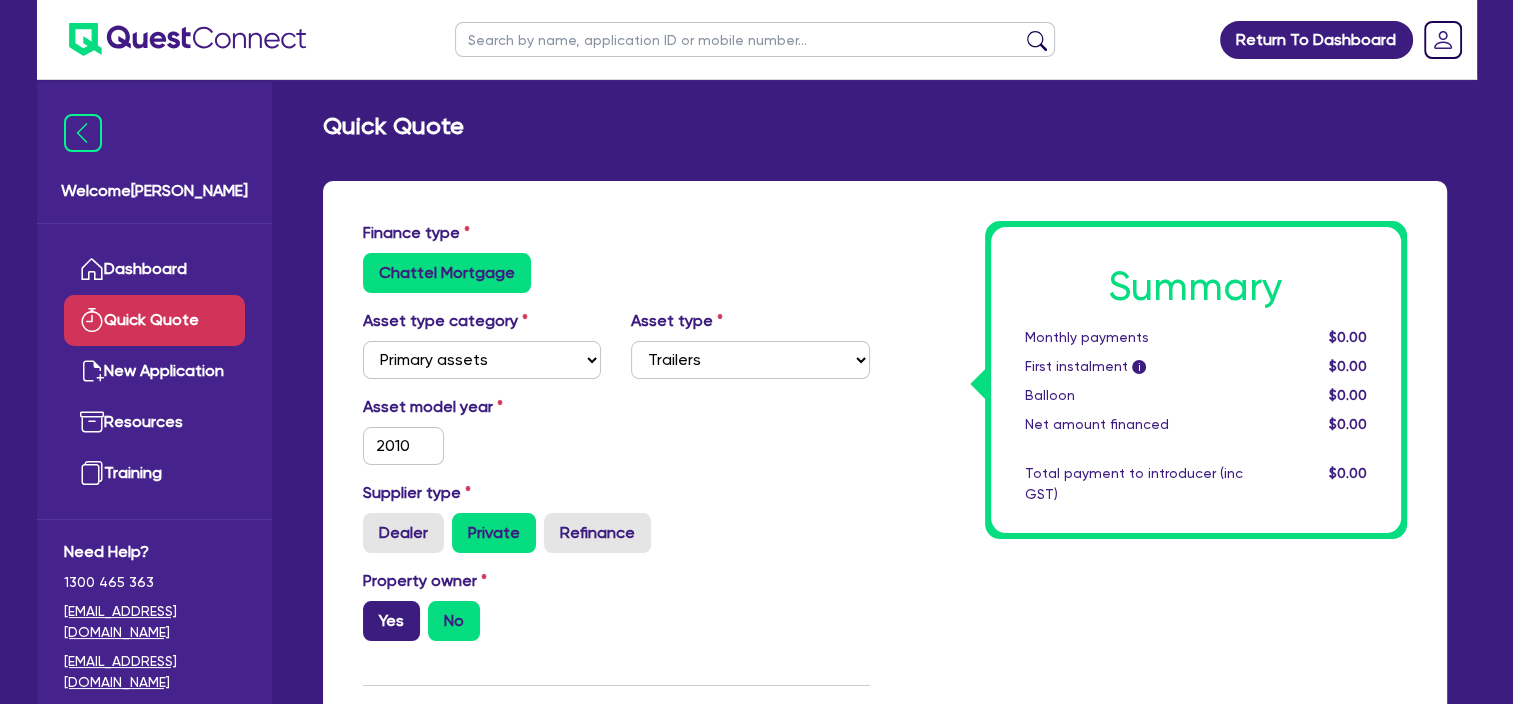 click on "Yes" at bounding box center [391, 621] 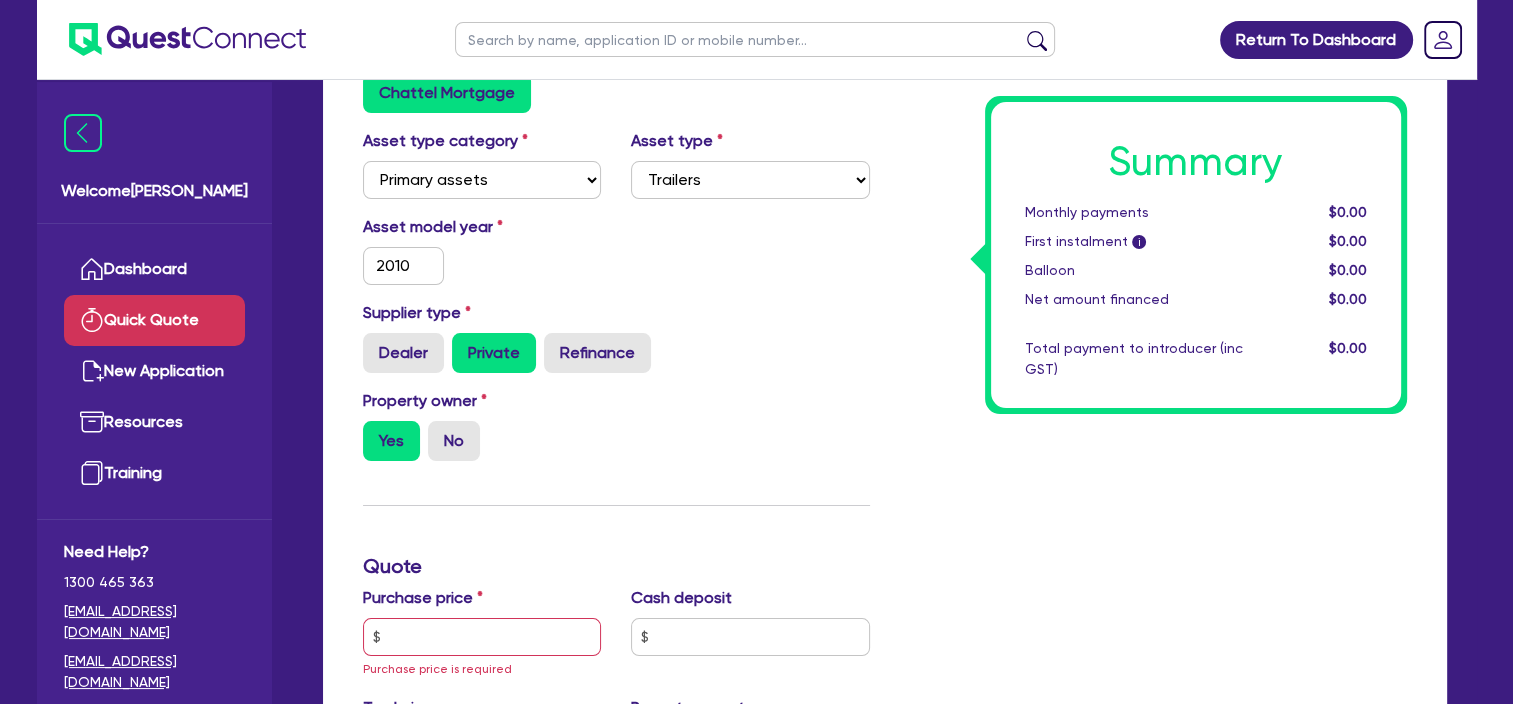 scroll, scrollTop: 180, scrollLeft: 0, axis: vertical 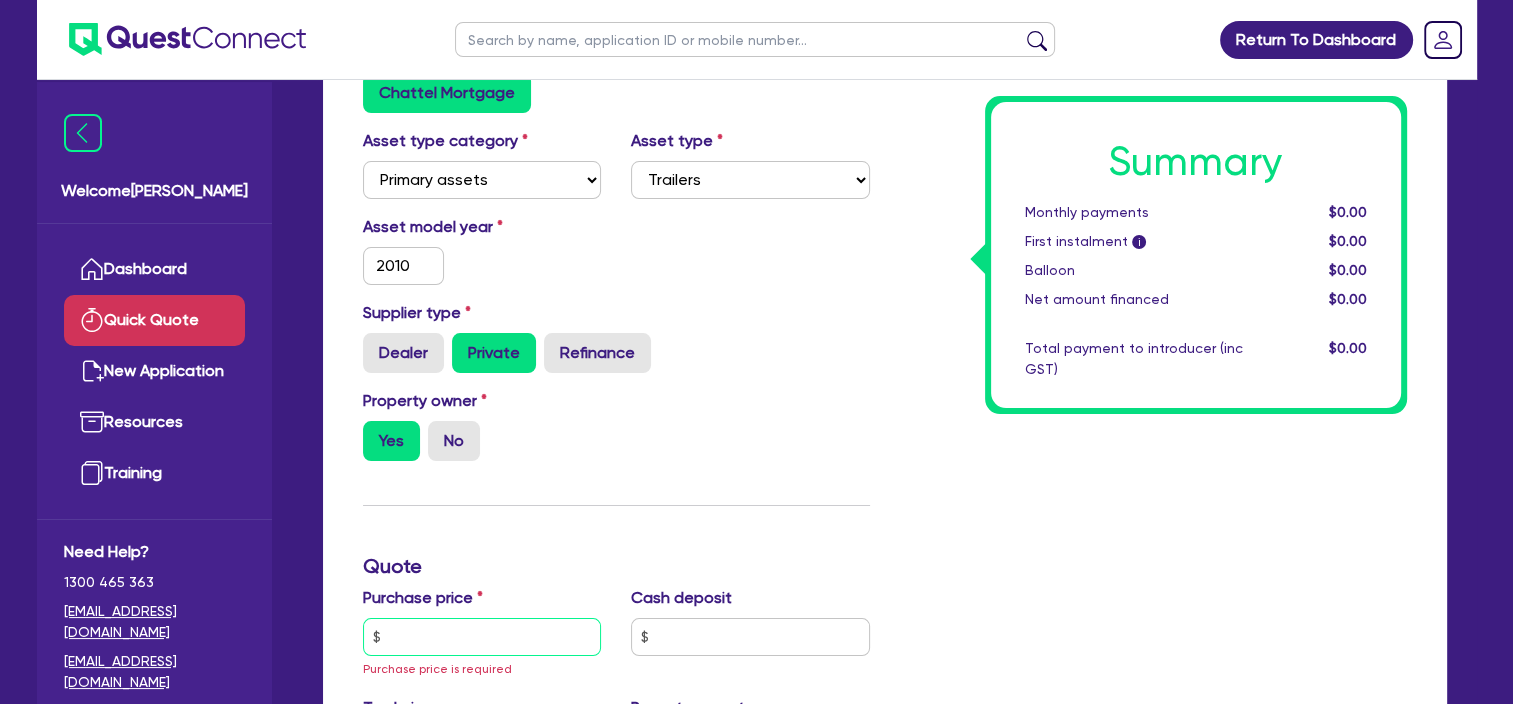 click at bounding box center (482, 637) 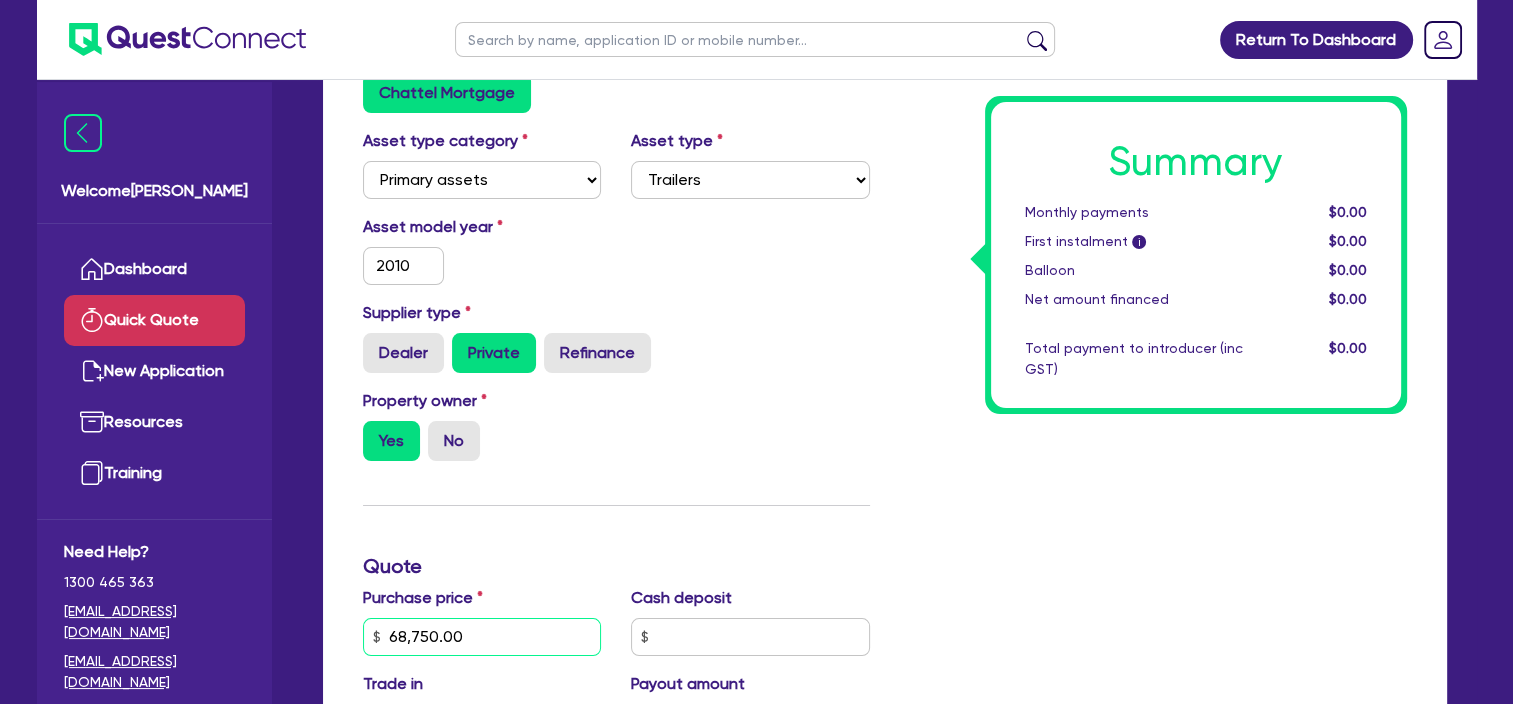 type on "68,750.00" 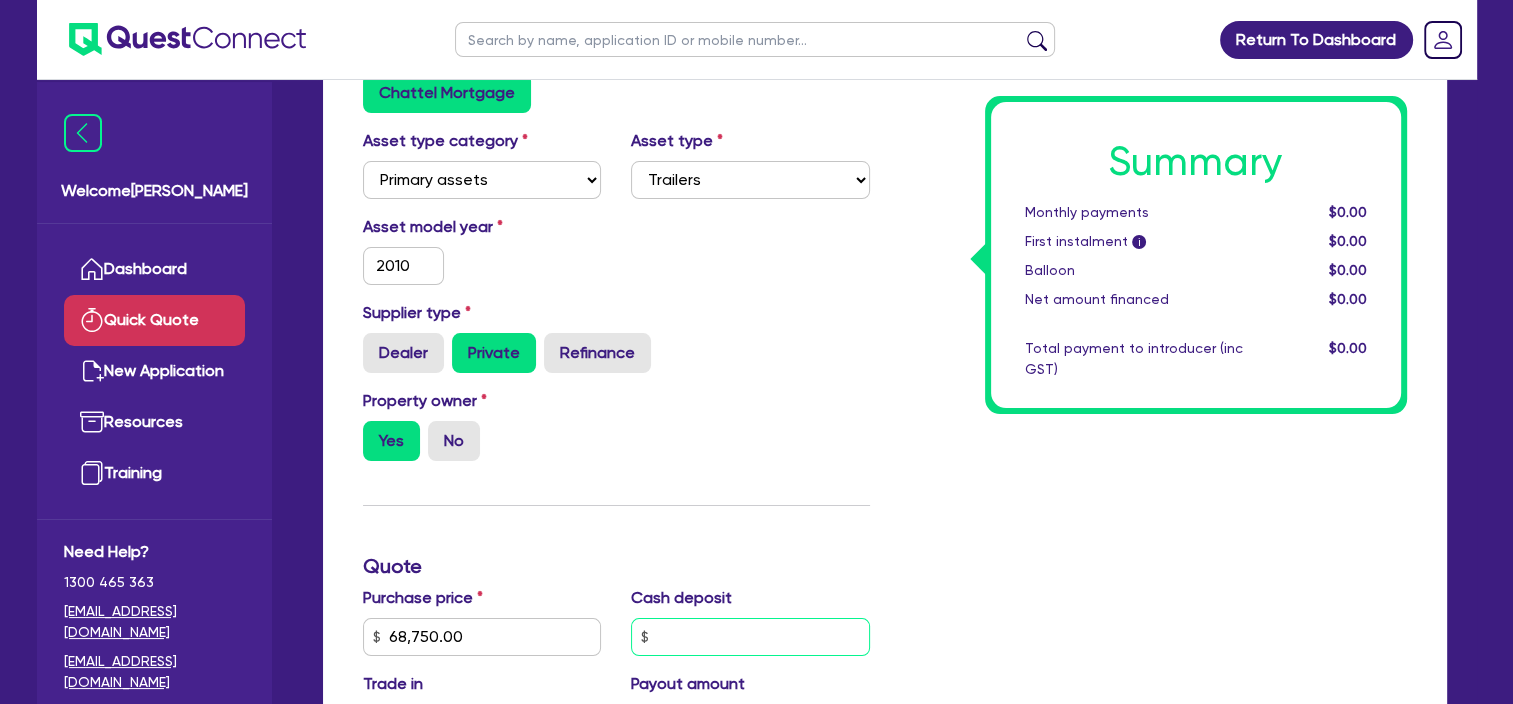 click at bounding box center [750, 637] 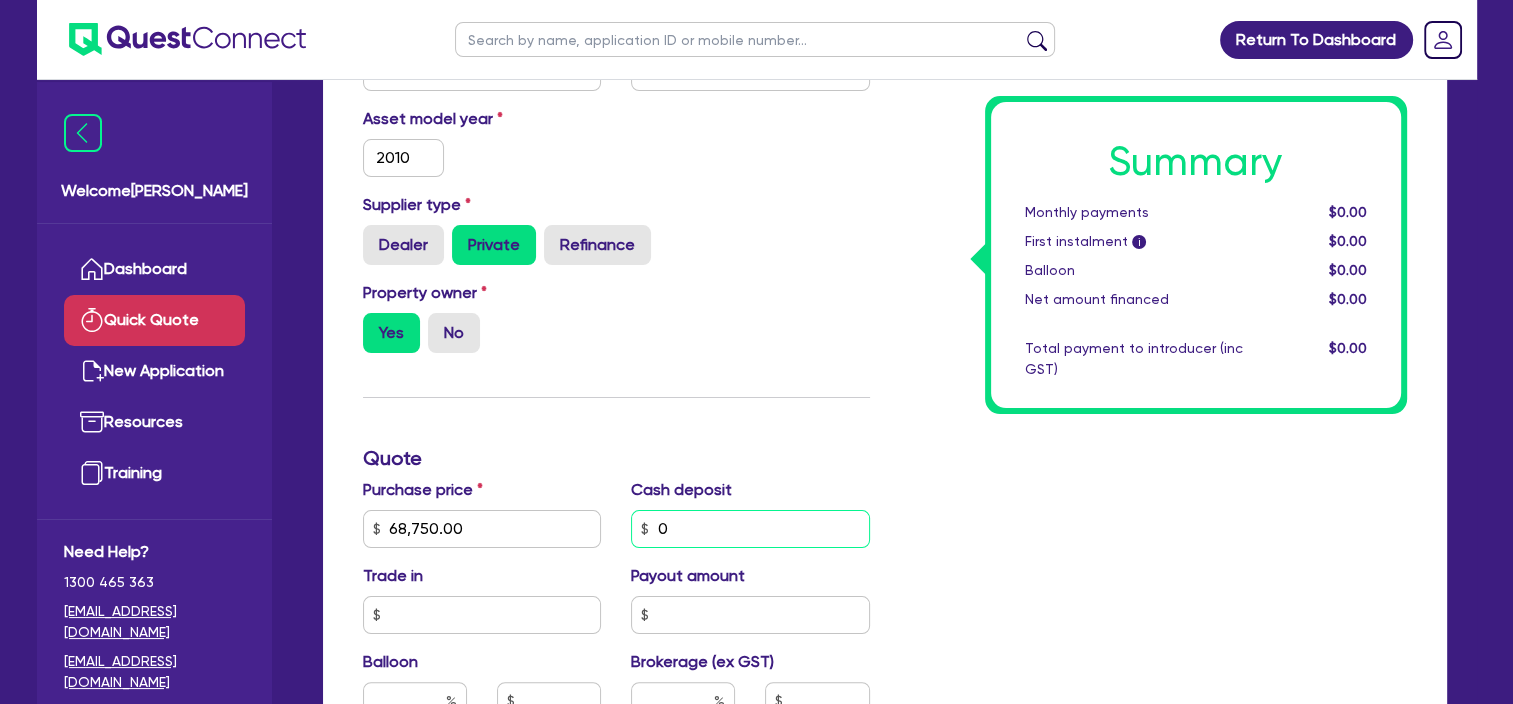 scroll, scrollTop: 304, scrollLeft: 0, axis: vertical 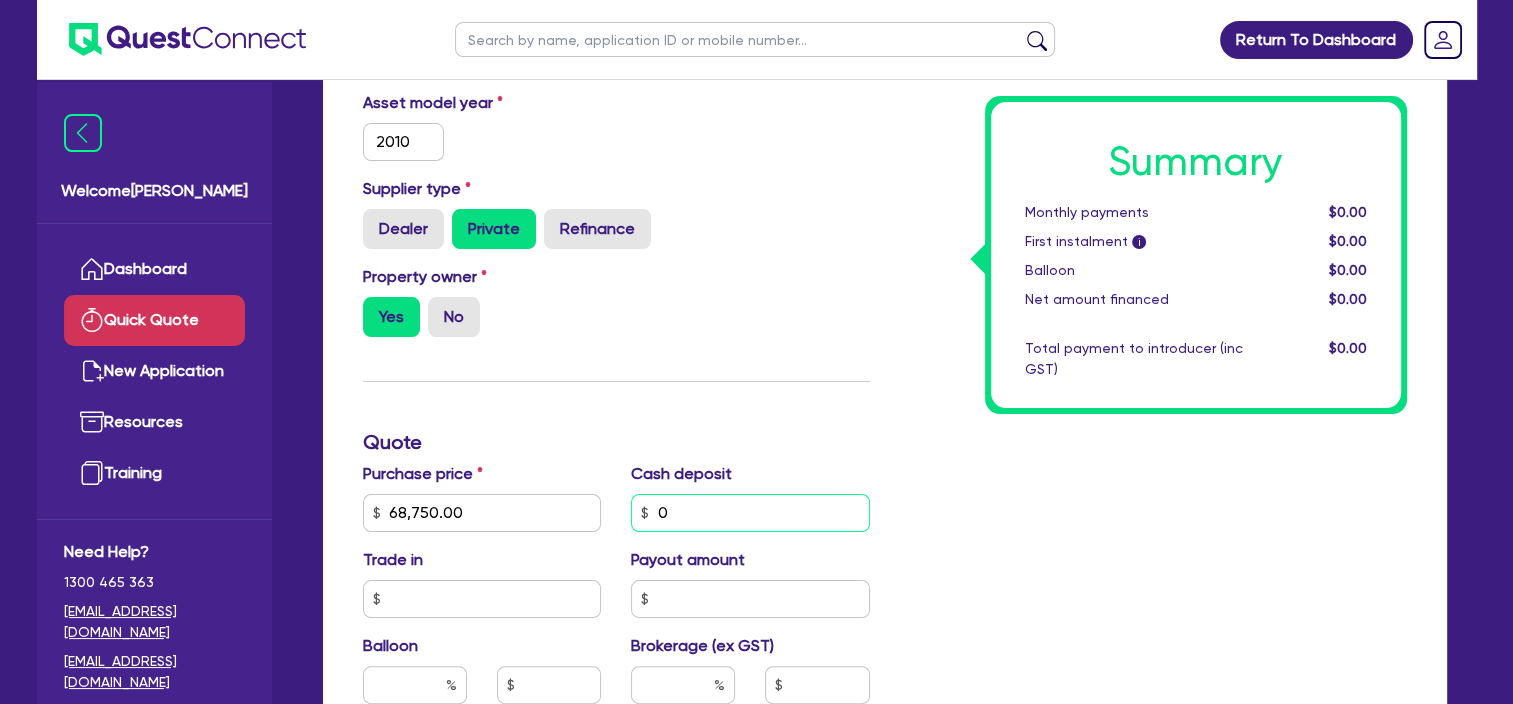 type on "0" 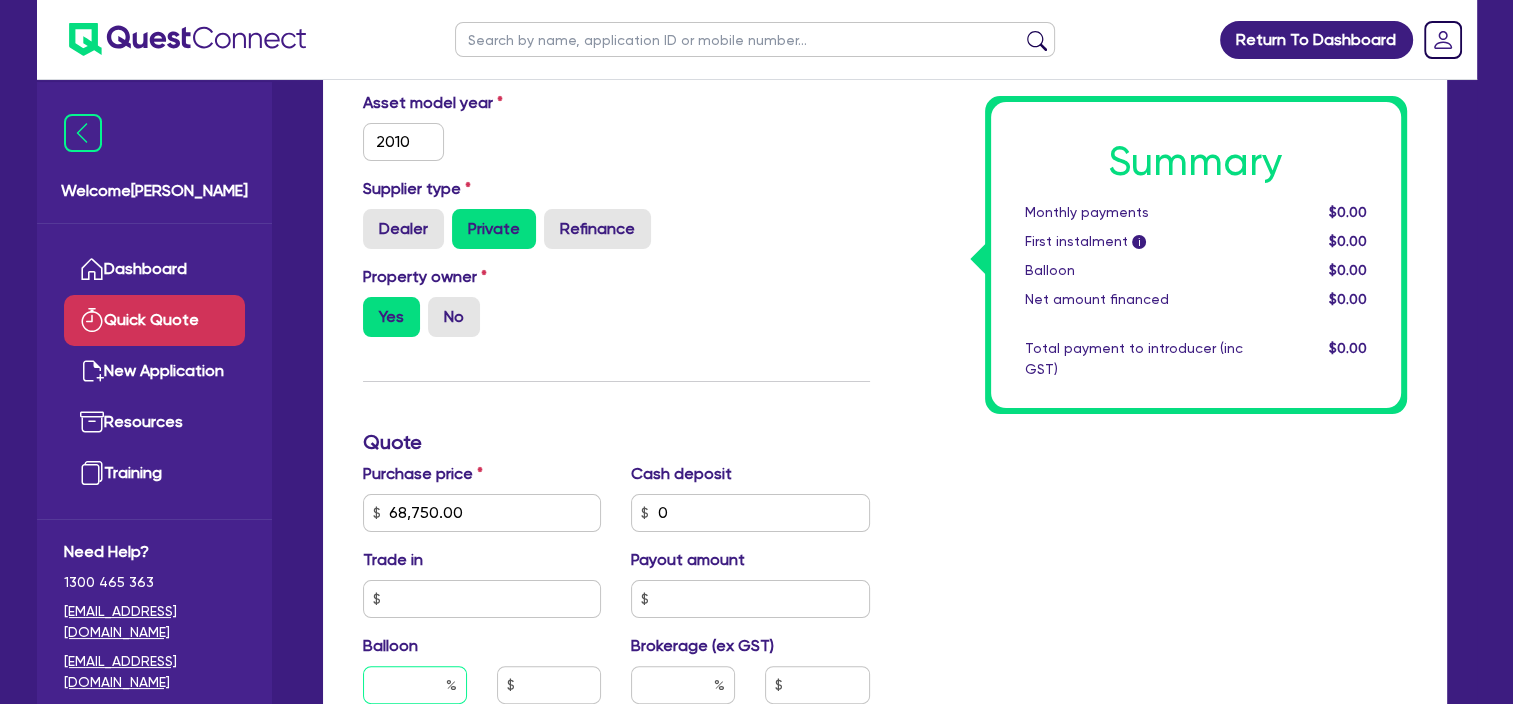 click at bounding box center [415, 685] 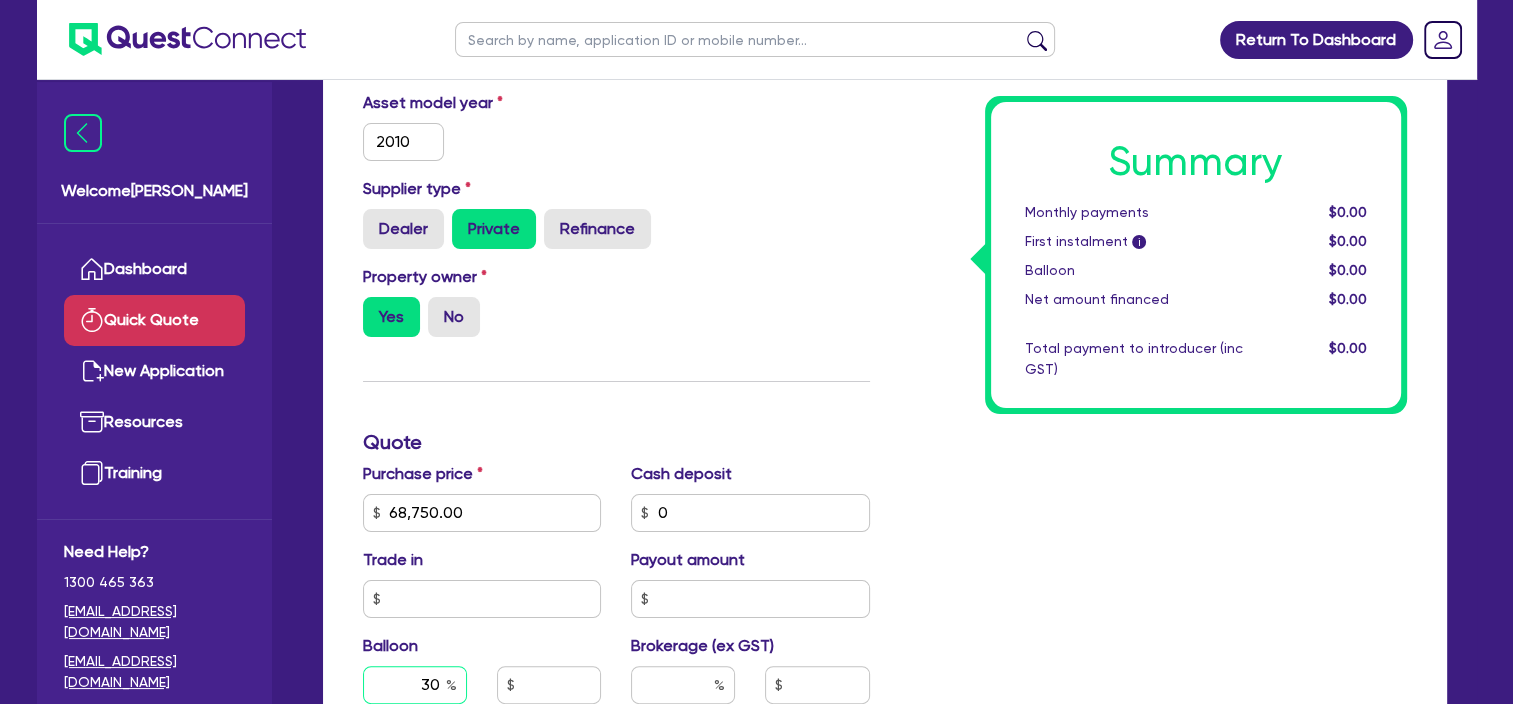 type on "30" 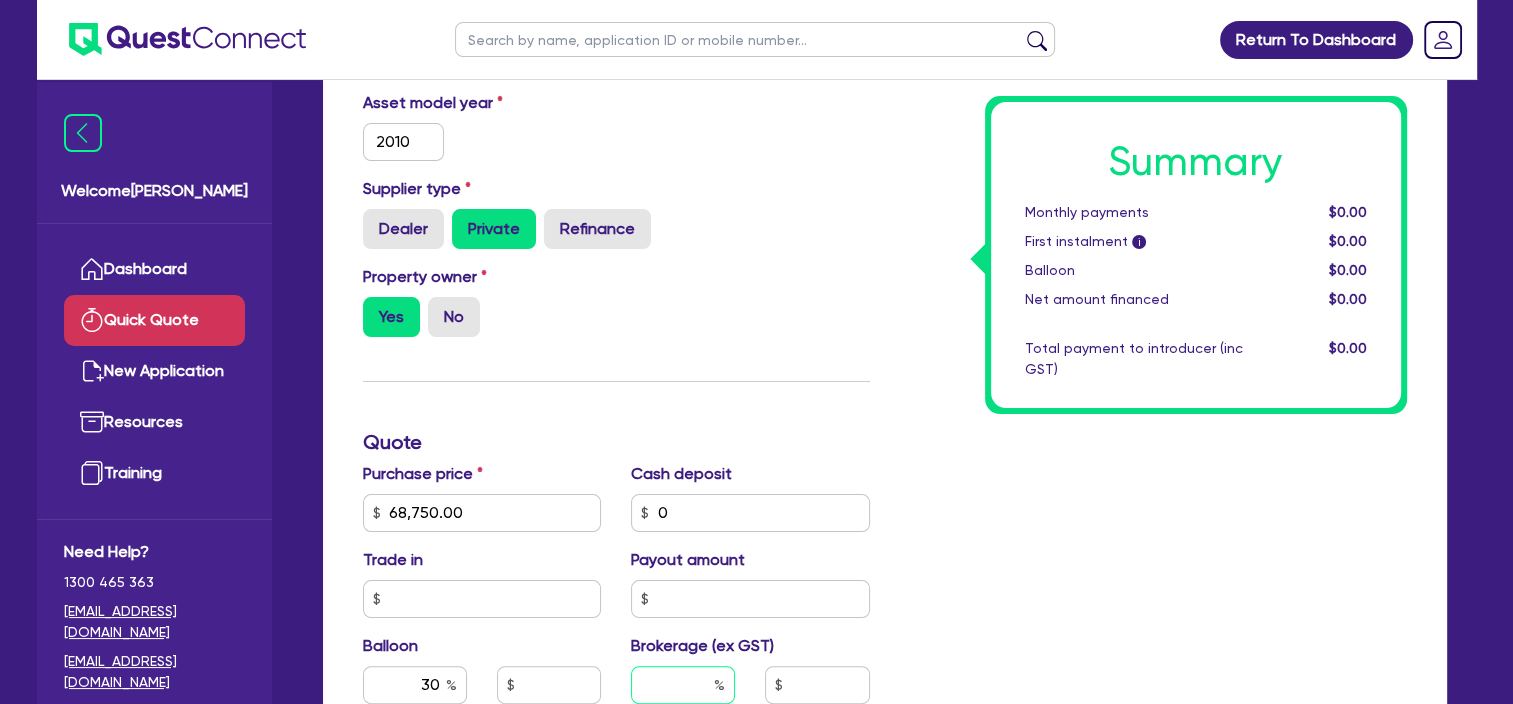 click at bounding box center [683, 685] 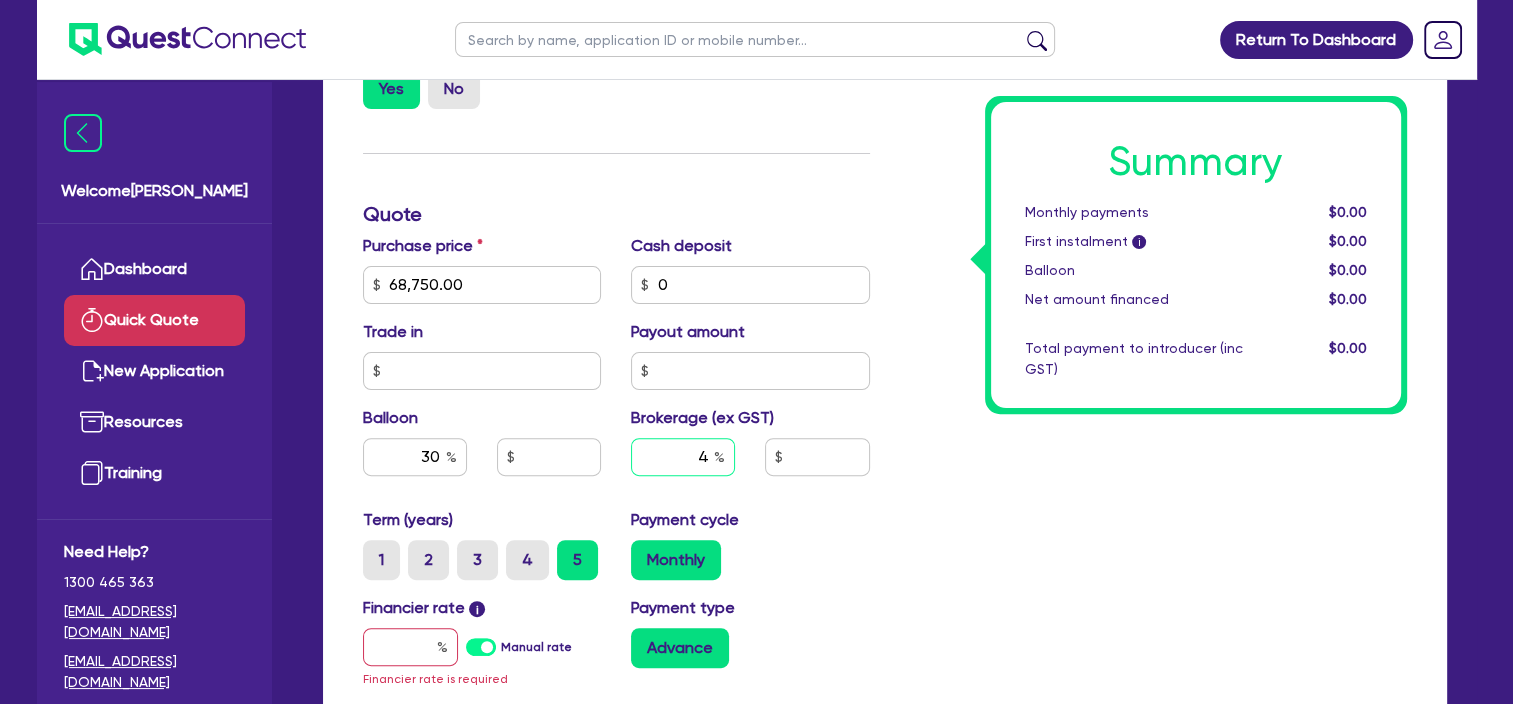 scroll, scrollTop: 534, scrollLeft: 0, axis: vertical 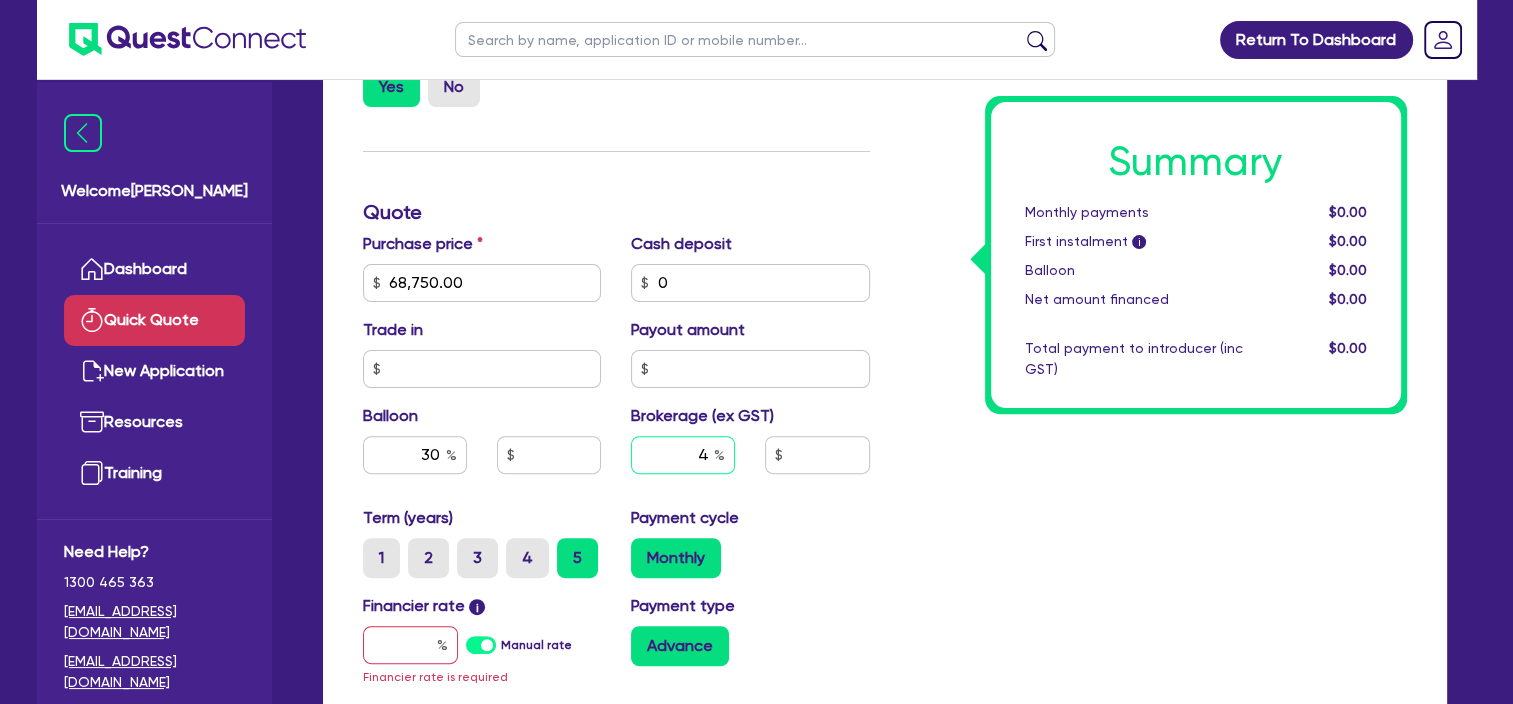 type on "4" 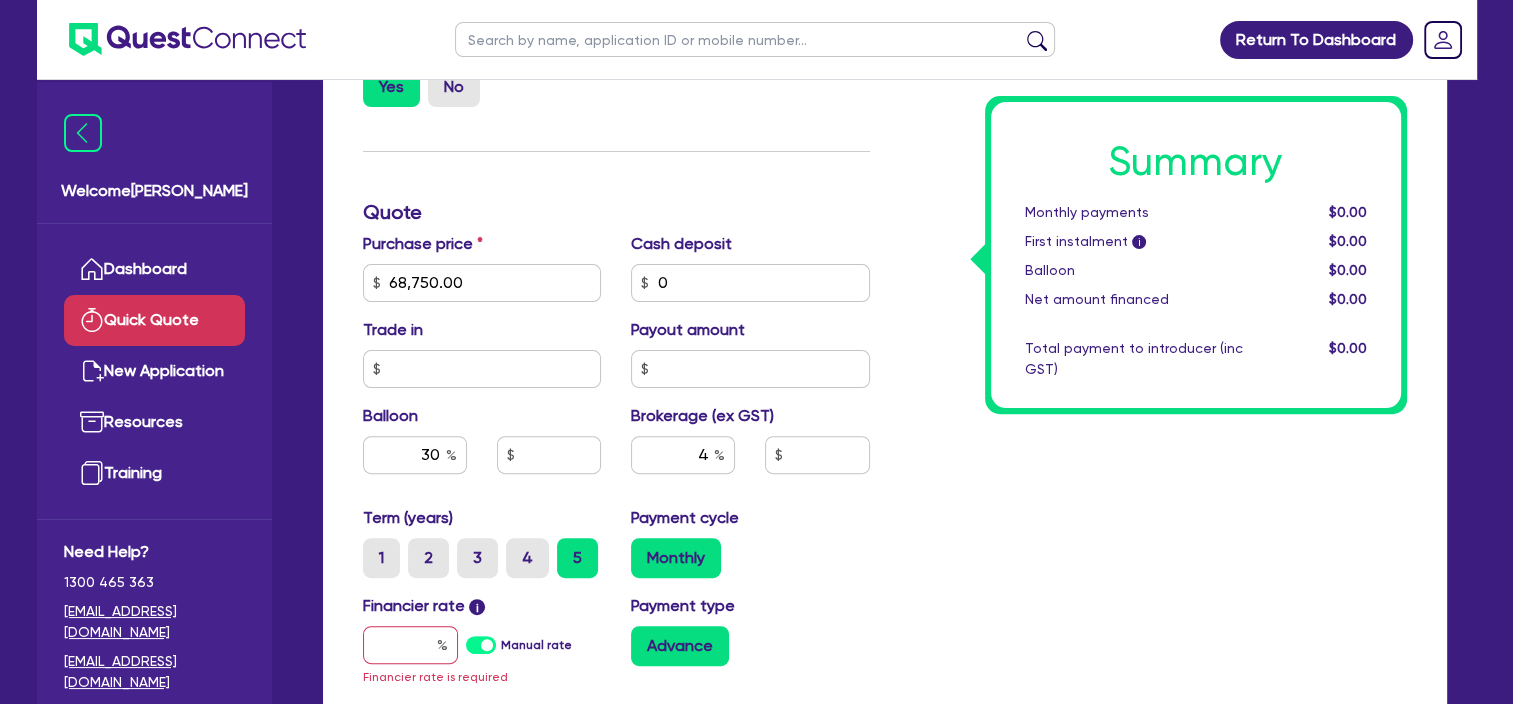 click on "Manual rate" at bounding box center [536, 645] 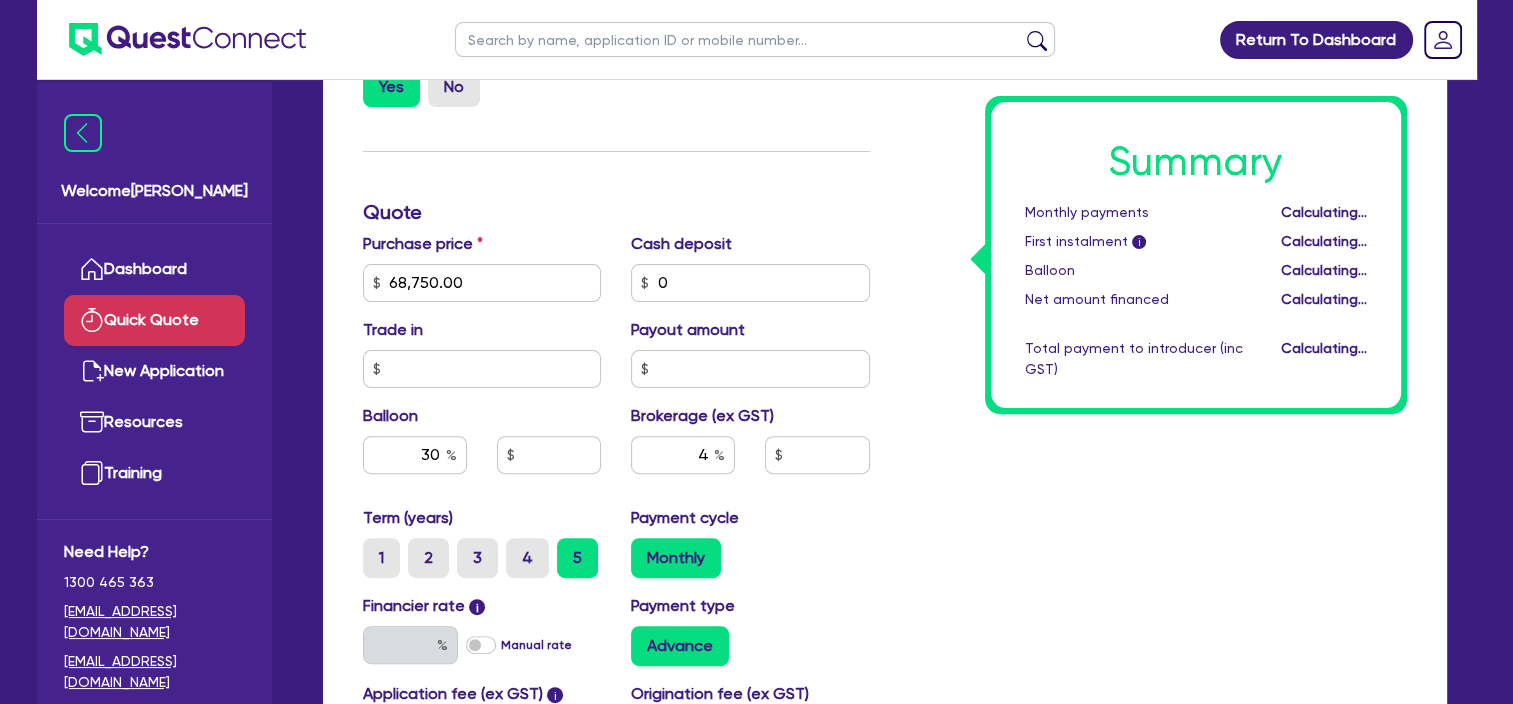 type on "20,625" 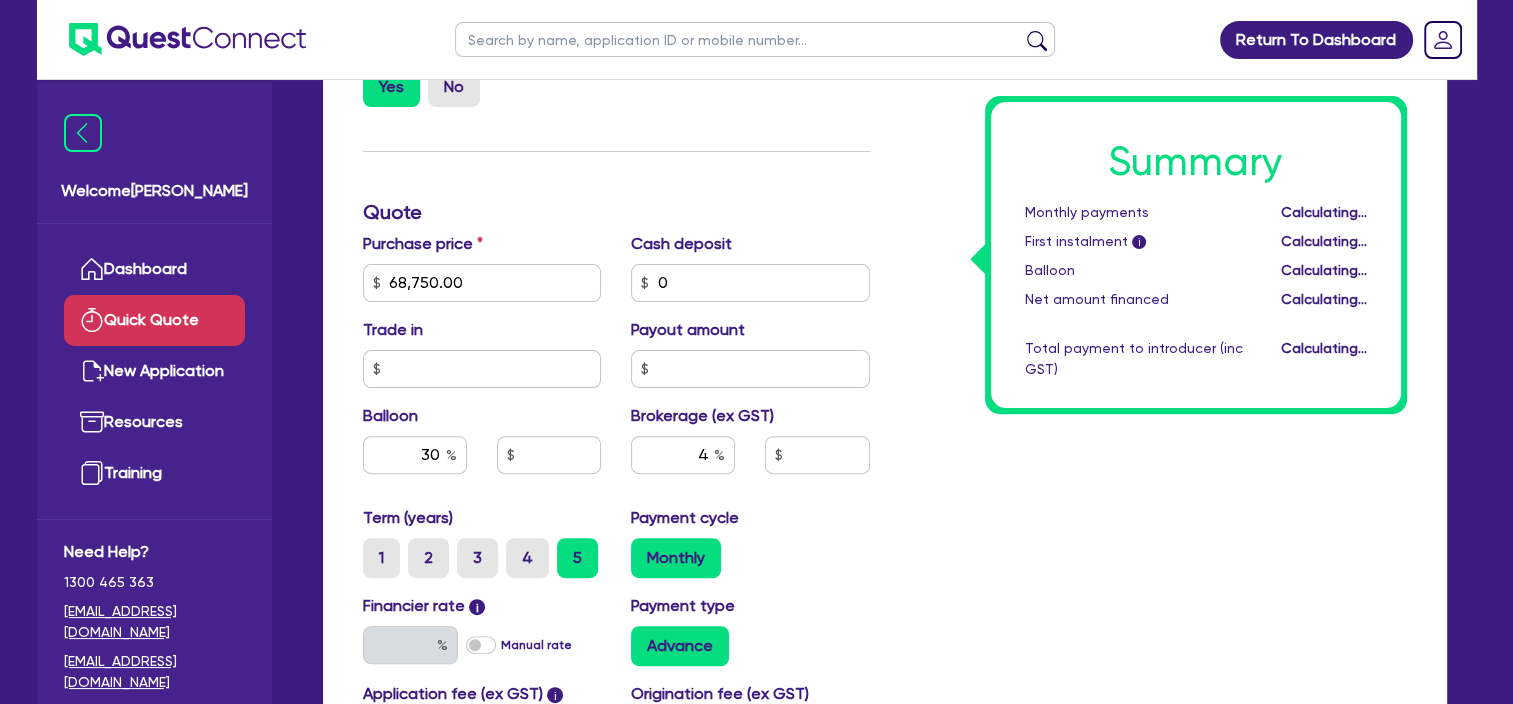 type on "2,750" 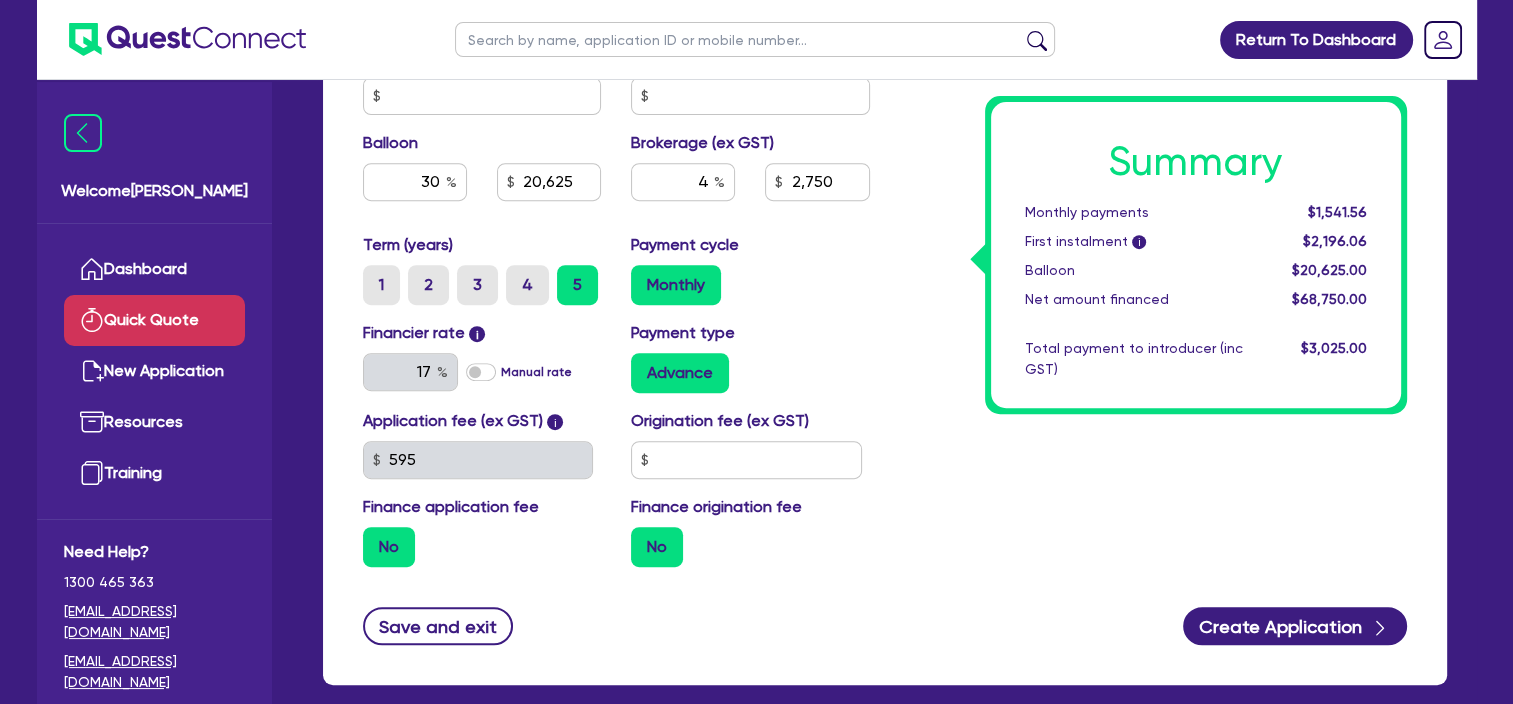 scroll, scrollTop: 820, scrollLeft: 0, axis: vertical 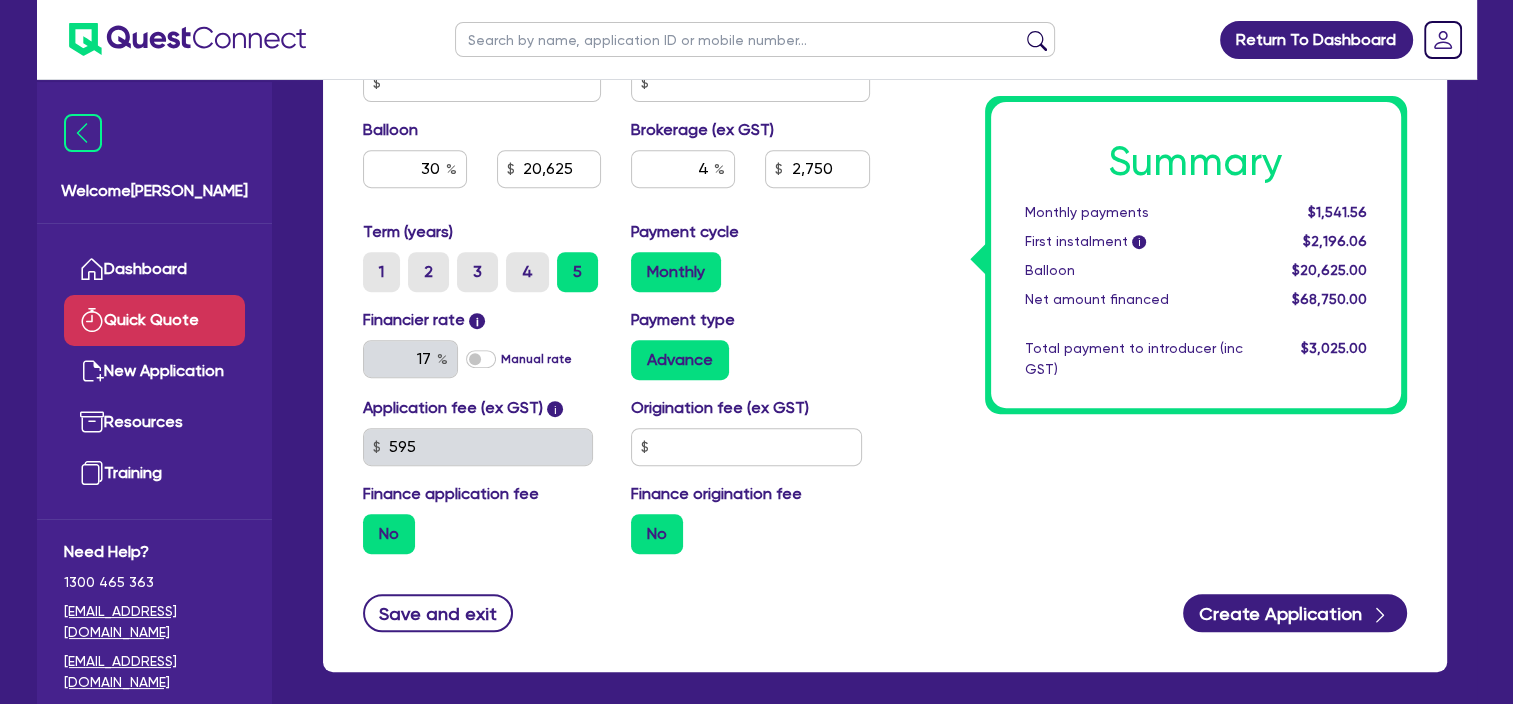 click on "Origination fee (ex GST)" at bounding box center (750, 431) 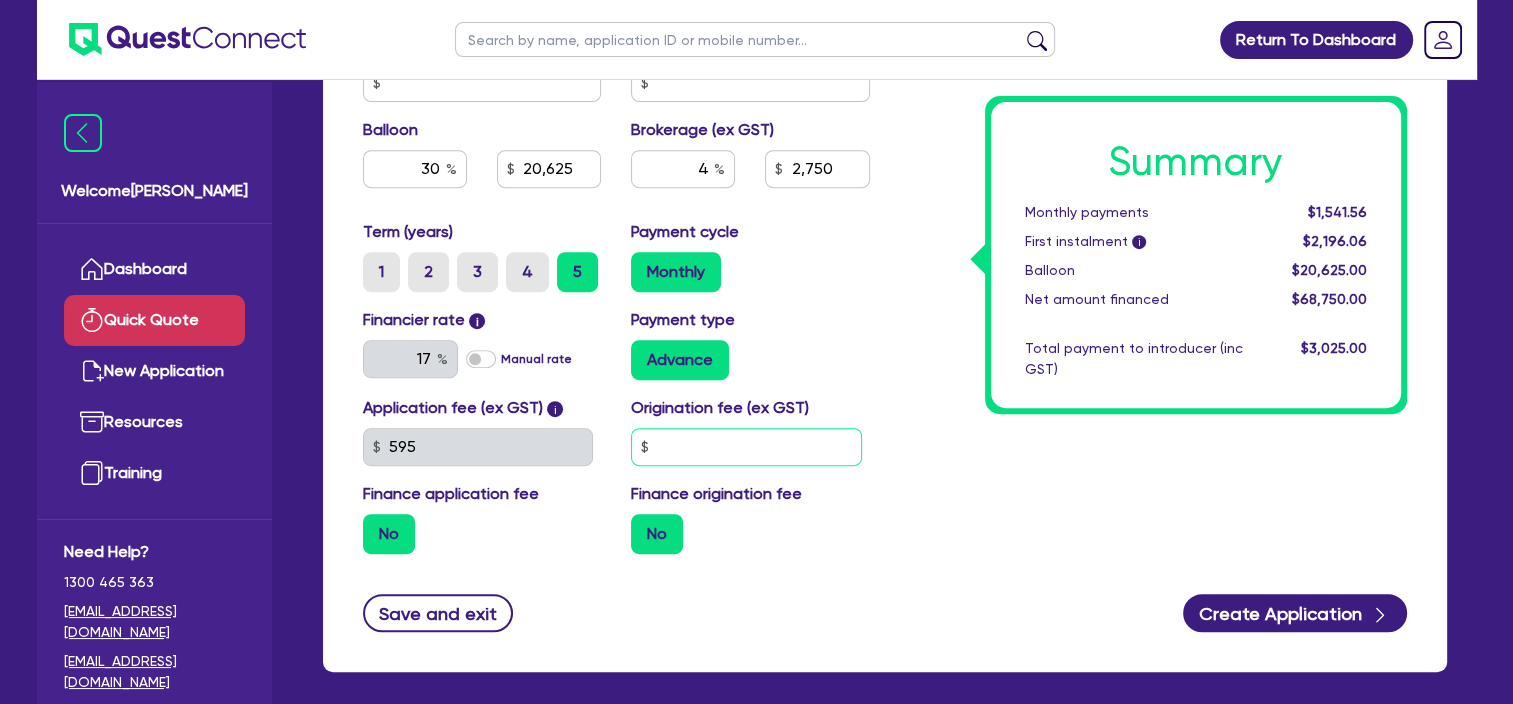 click at bounding box center [746, 447] 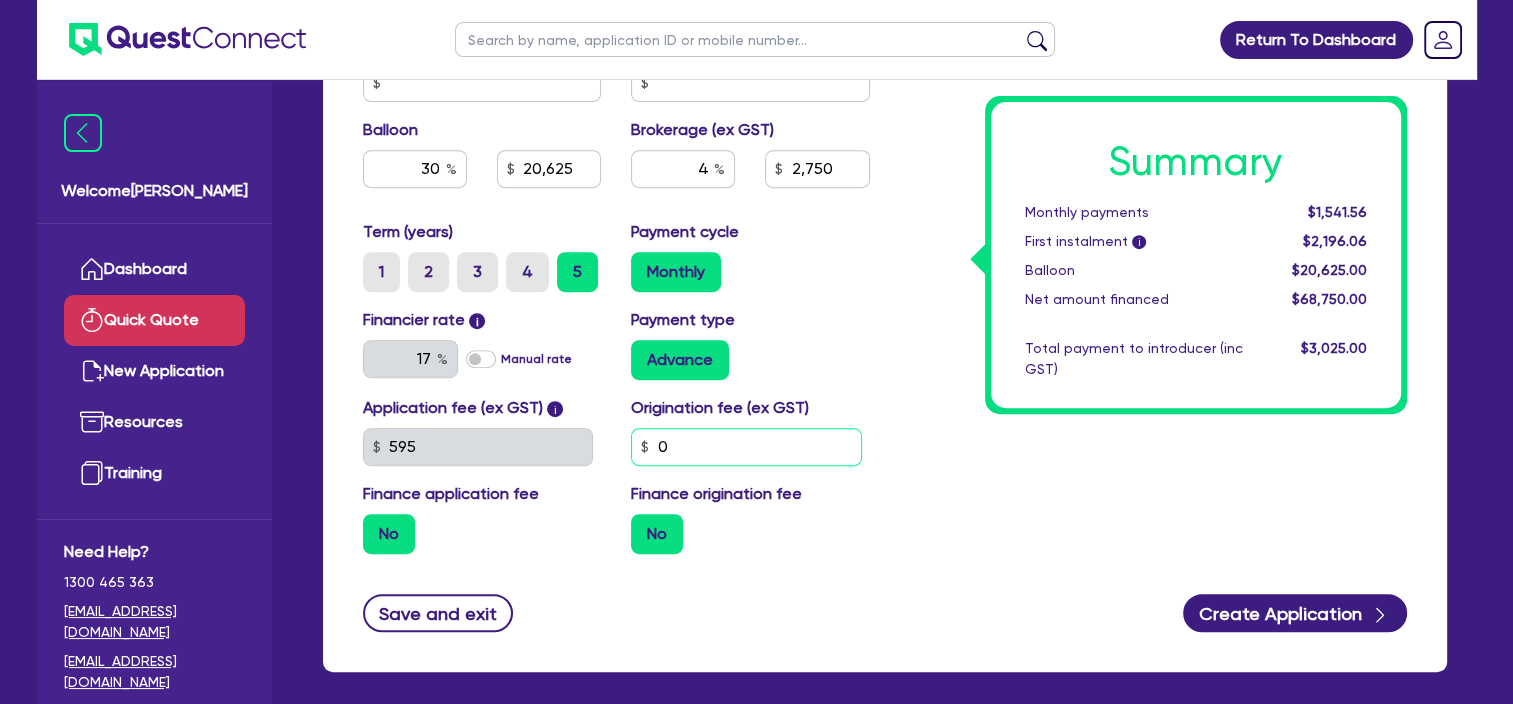 type on "0" 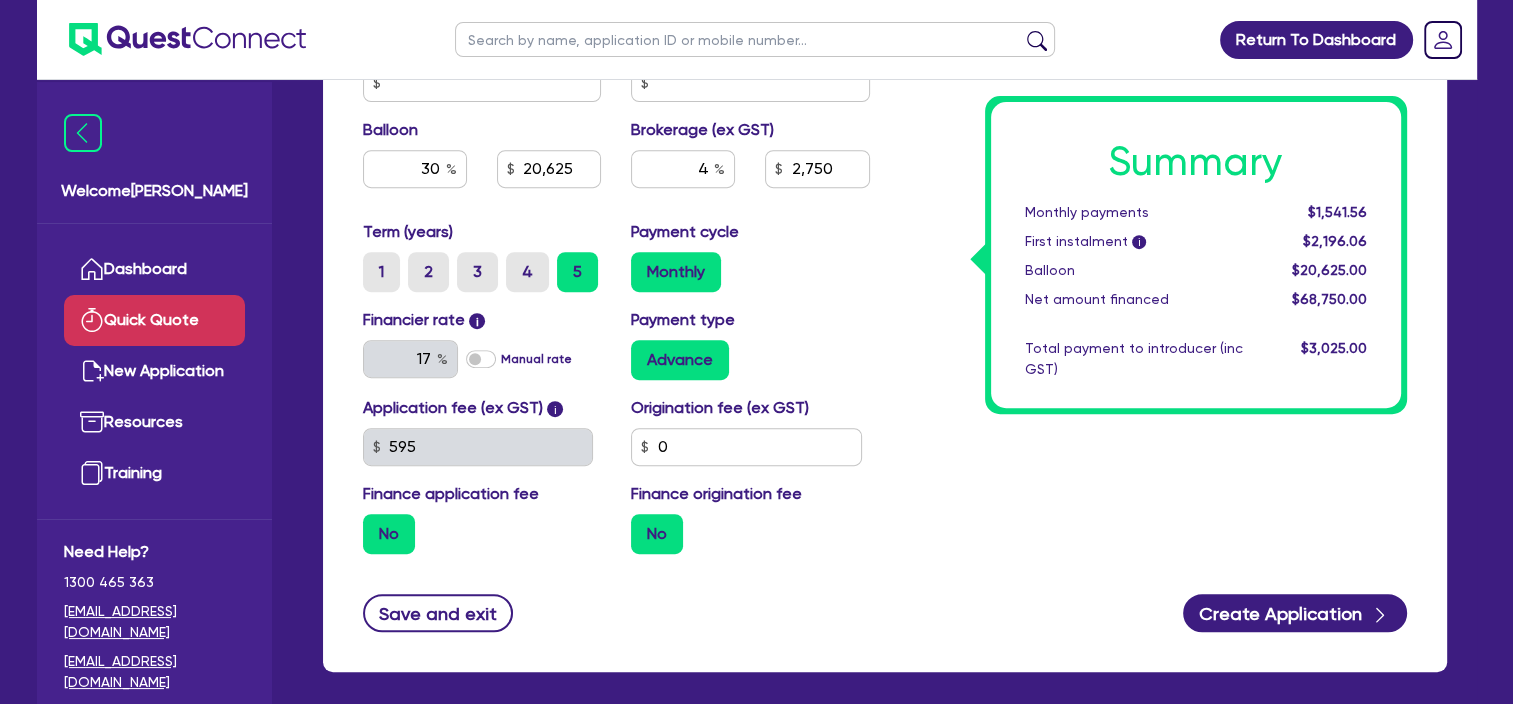 type on "20,625" 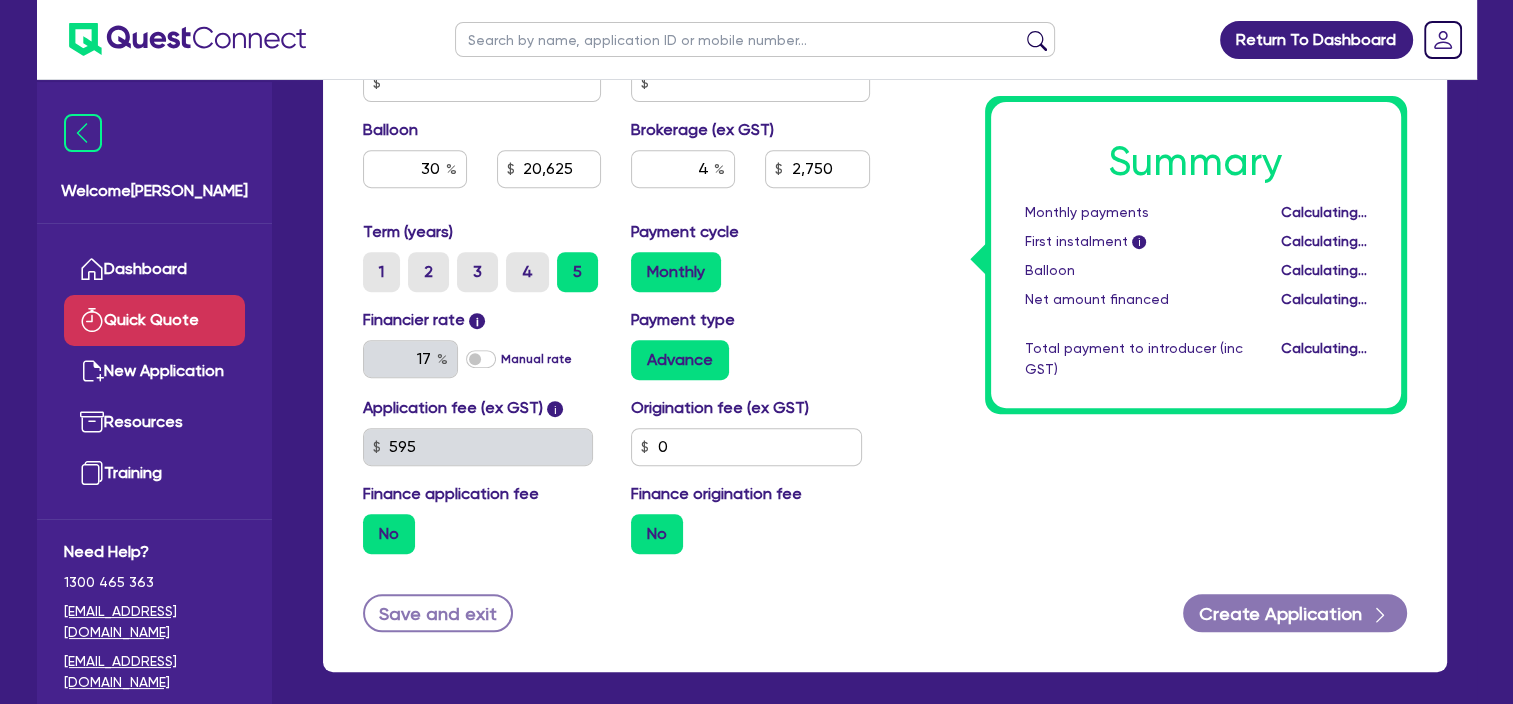 click on "No" at bounding box center [750, 534] 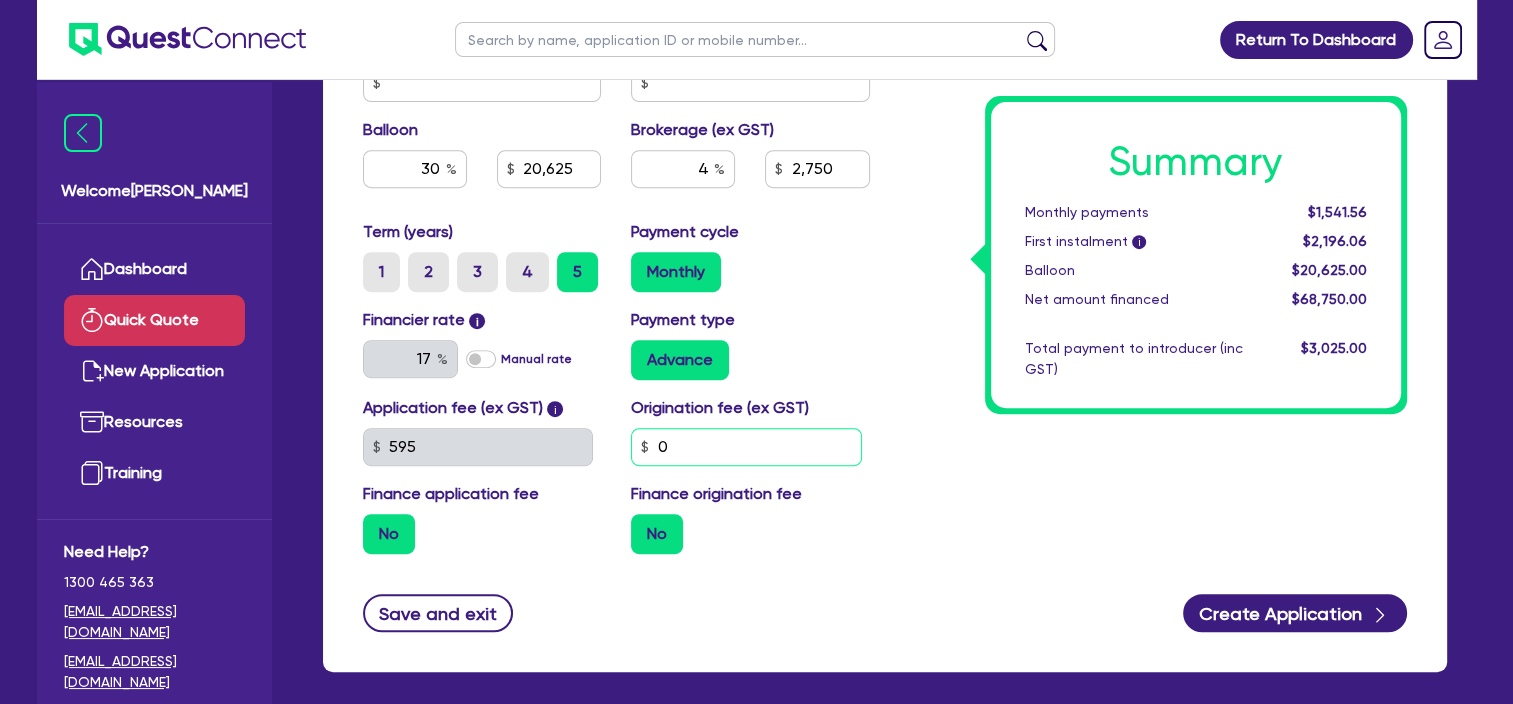 drag, startPoint x: 652, startPoint y: 434, endPoint x: 684, endPoint y: 440, distance: 32.55764 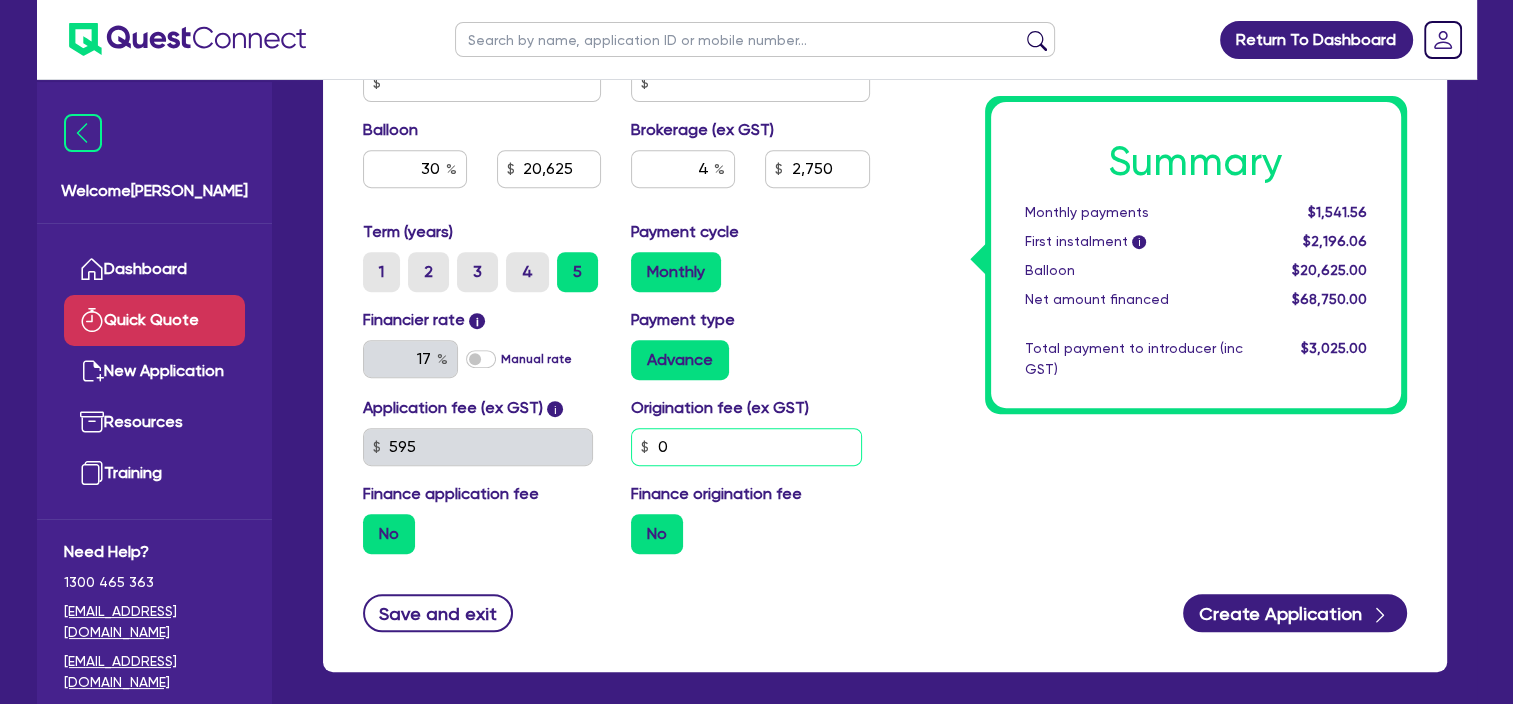 click on "0" at bounding box center [746, 447] 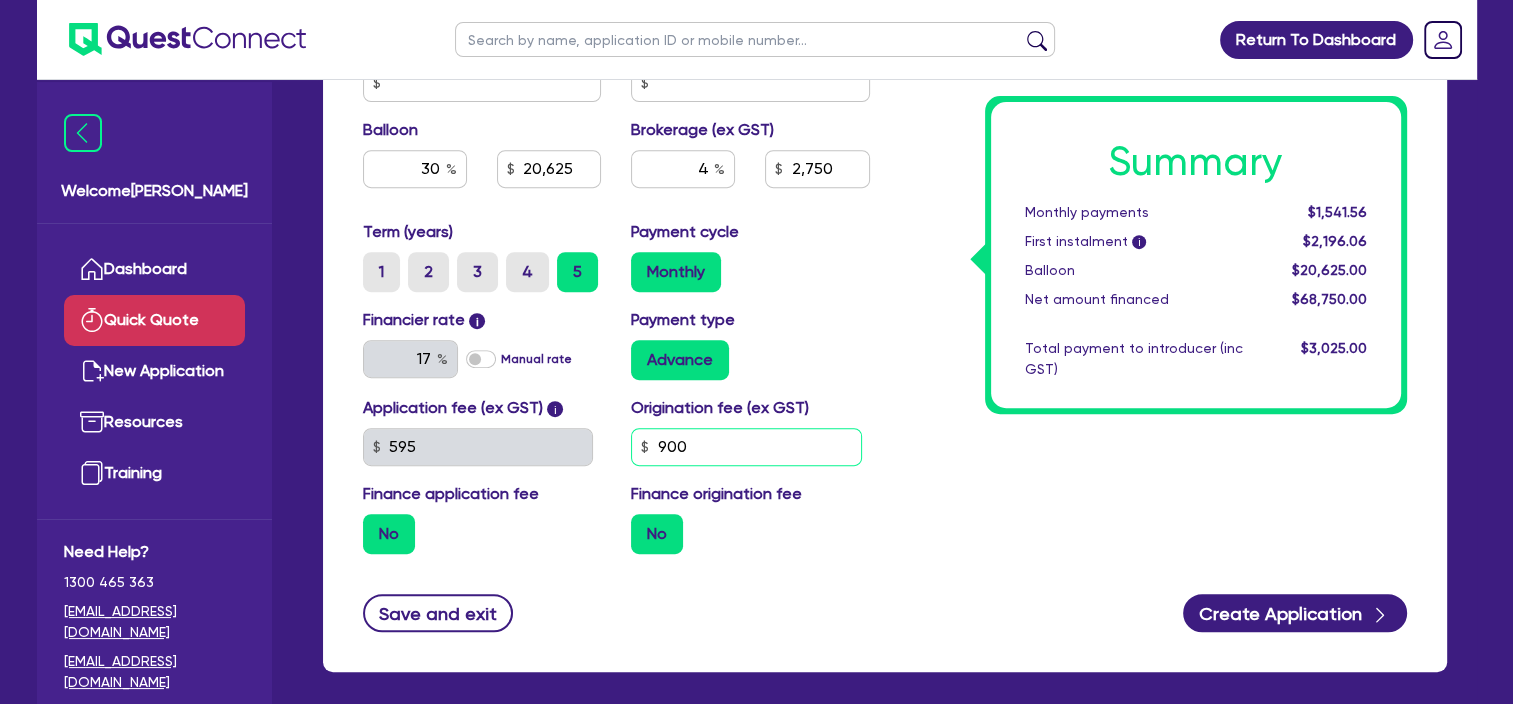 type on "900" 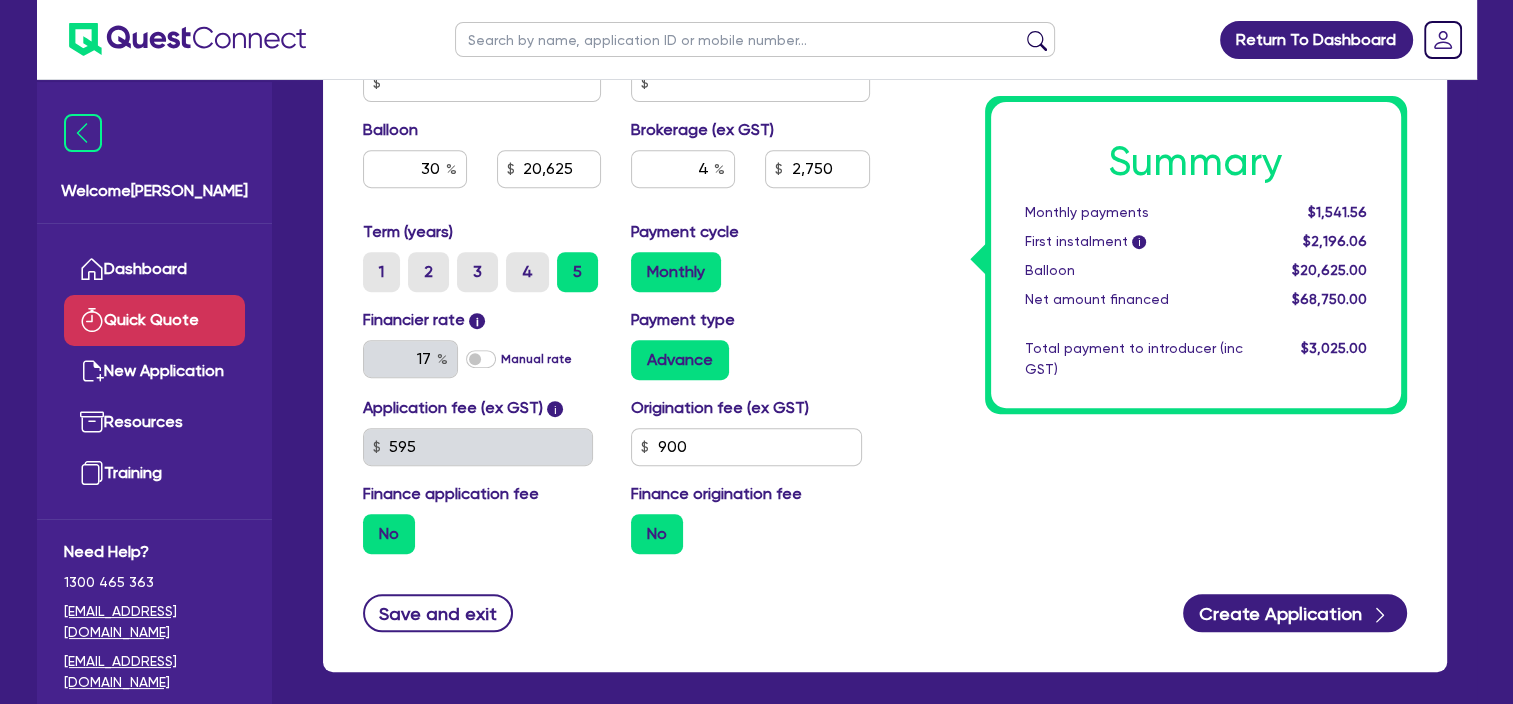 type on "20,625" 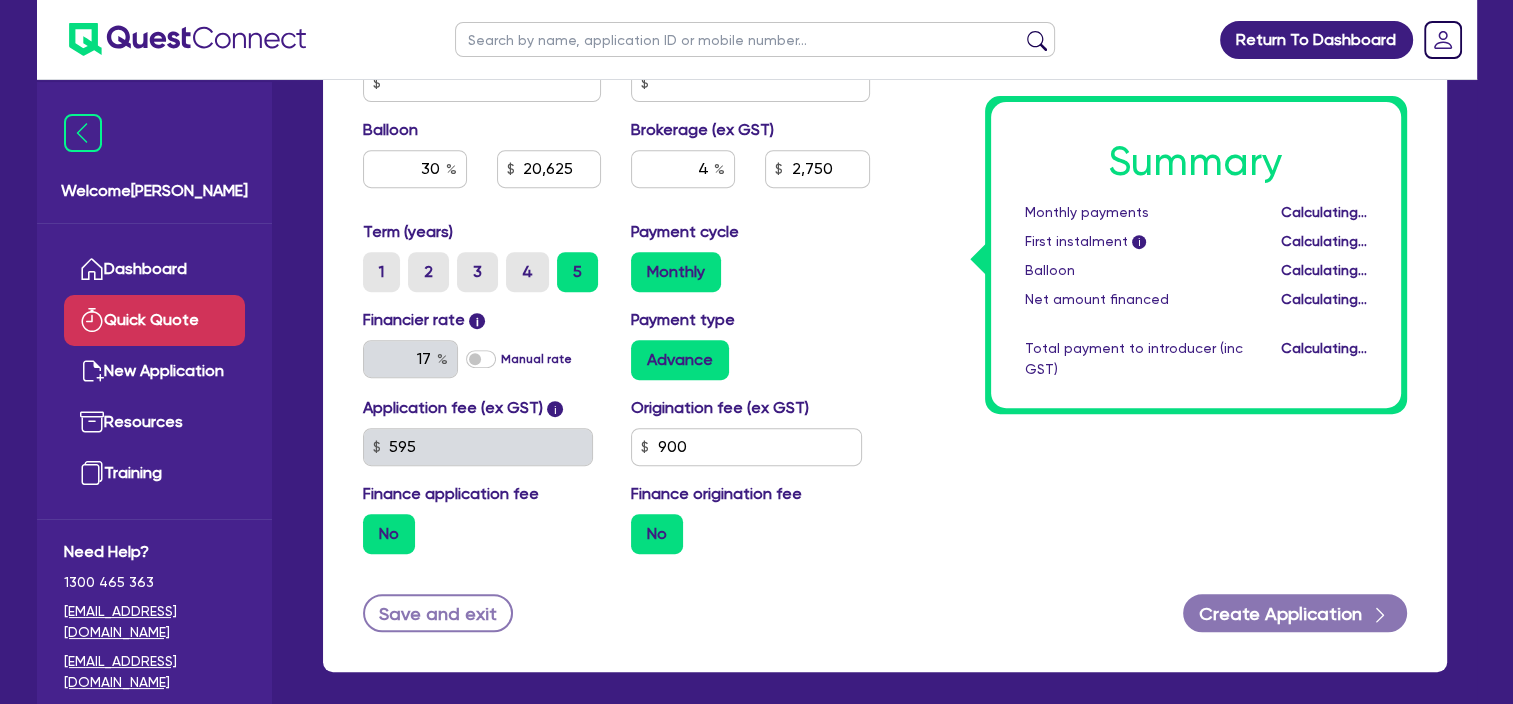 type on "20,625" 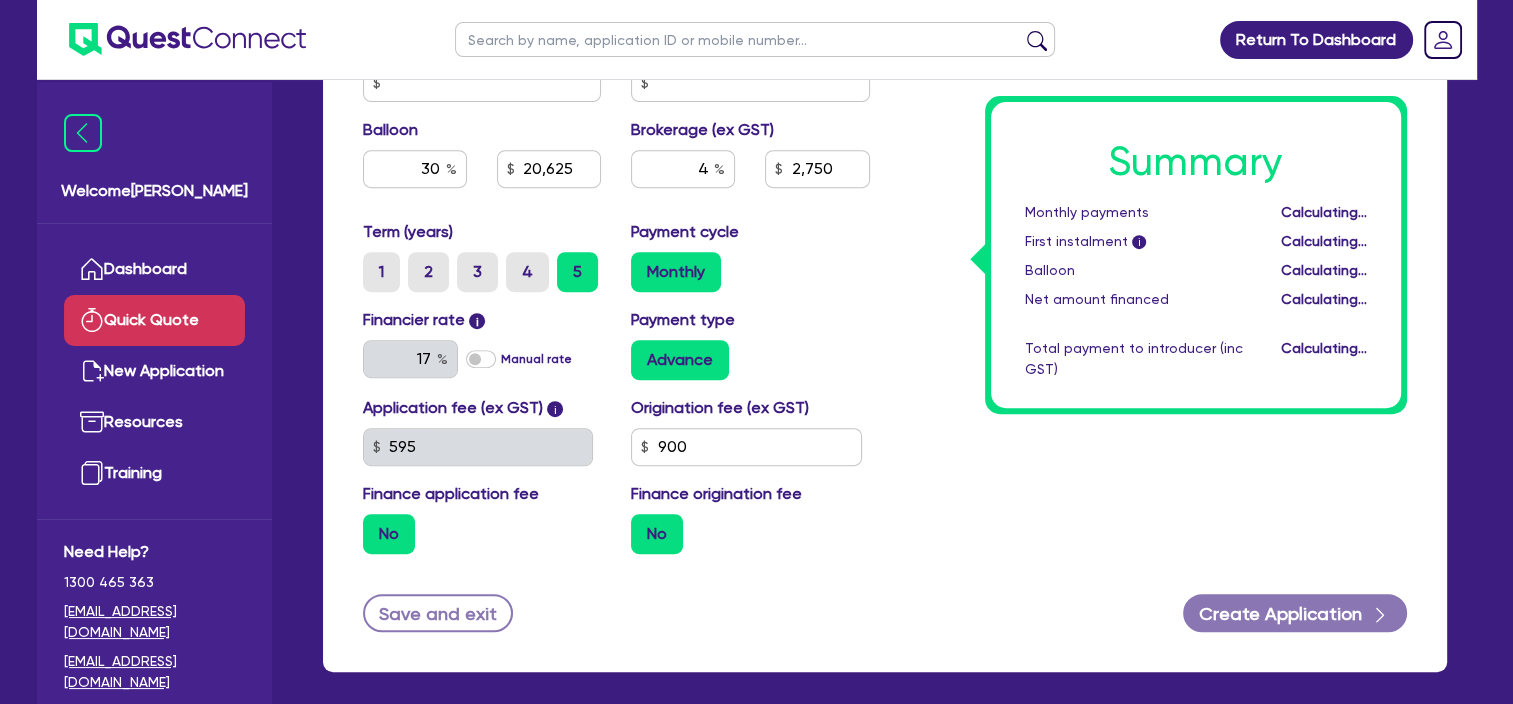 type on "2,750" 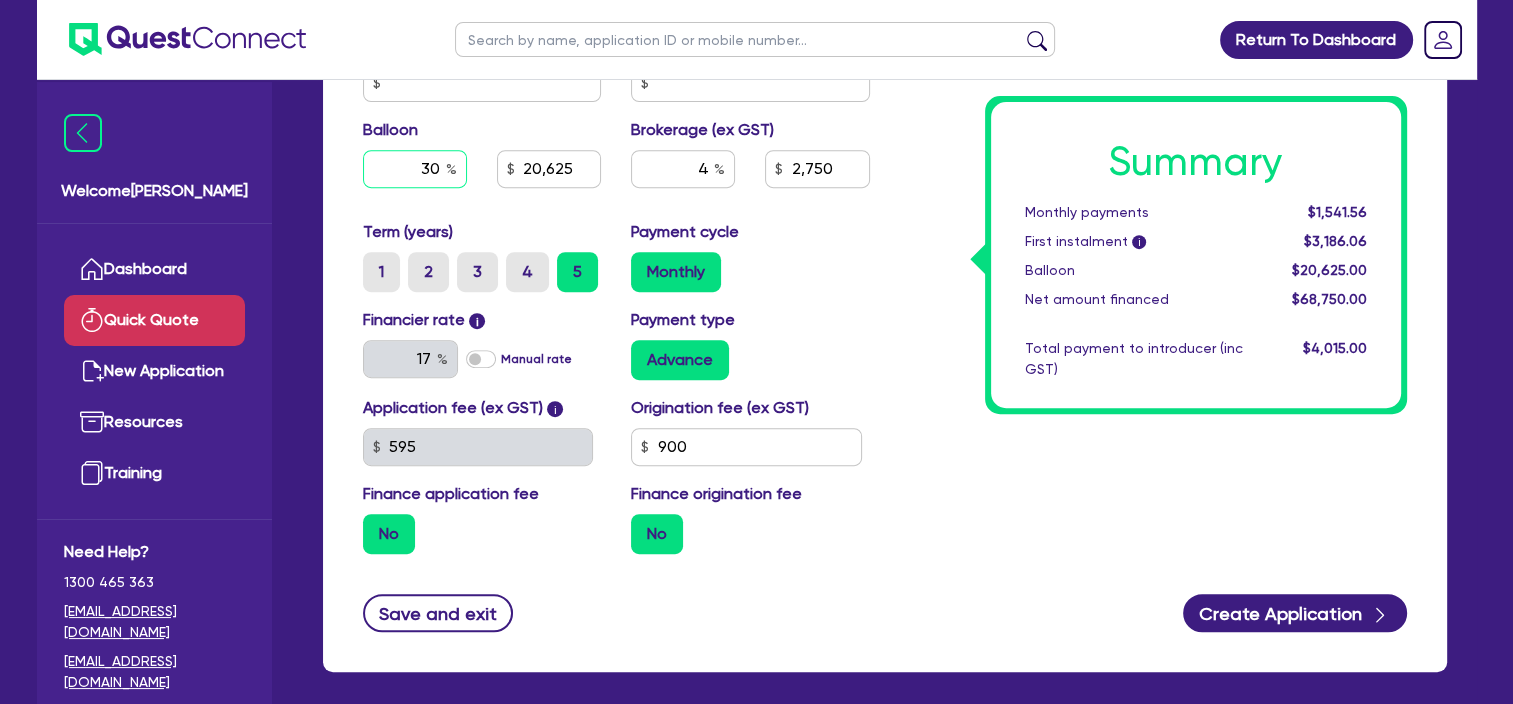 drag, startPoint x: 414, startPoint y: 168, endPoint x: 469, endPoint y: 172, distance: 55.145264 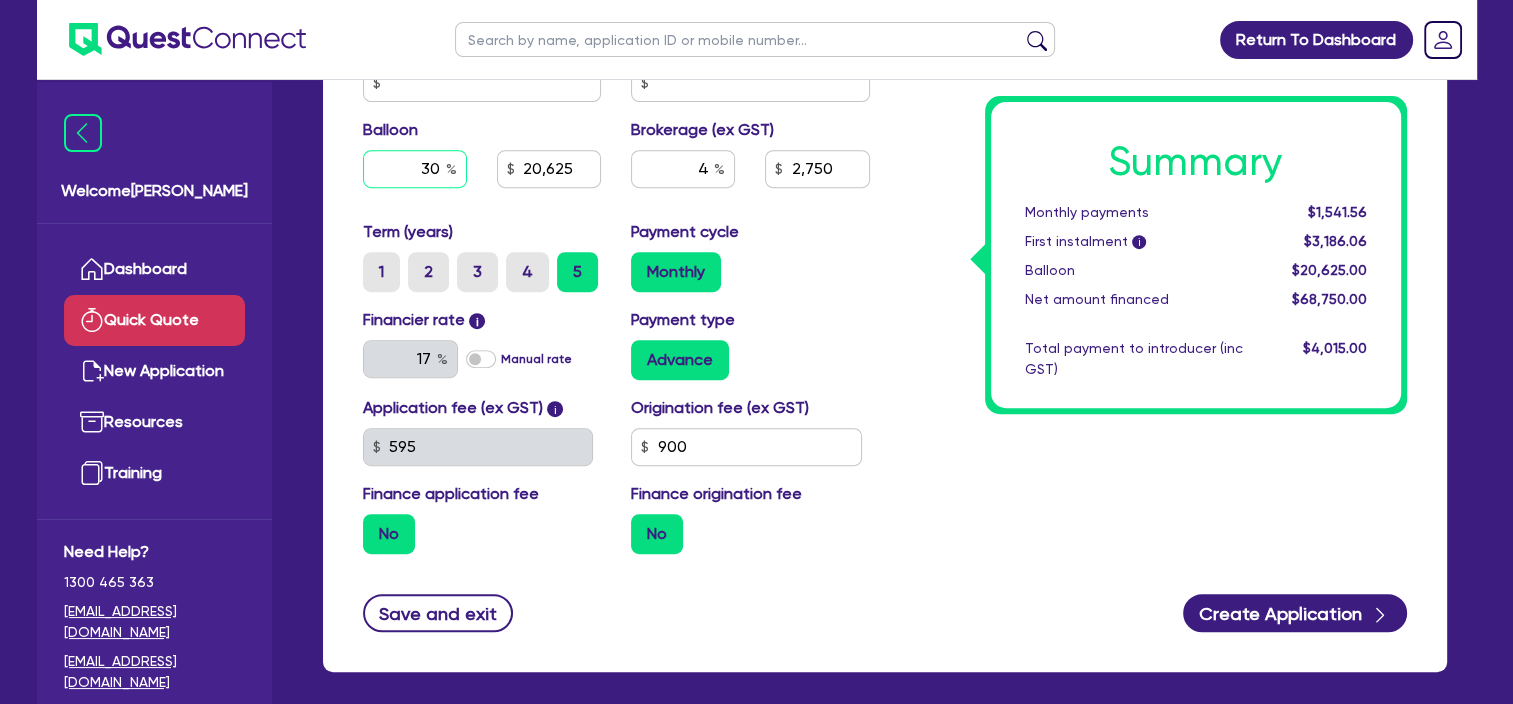 click on "30" at bounding box center (415, 169) 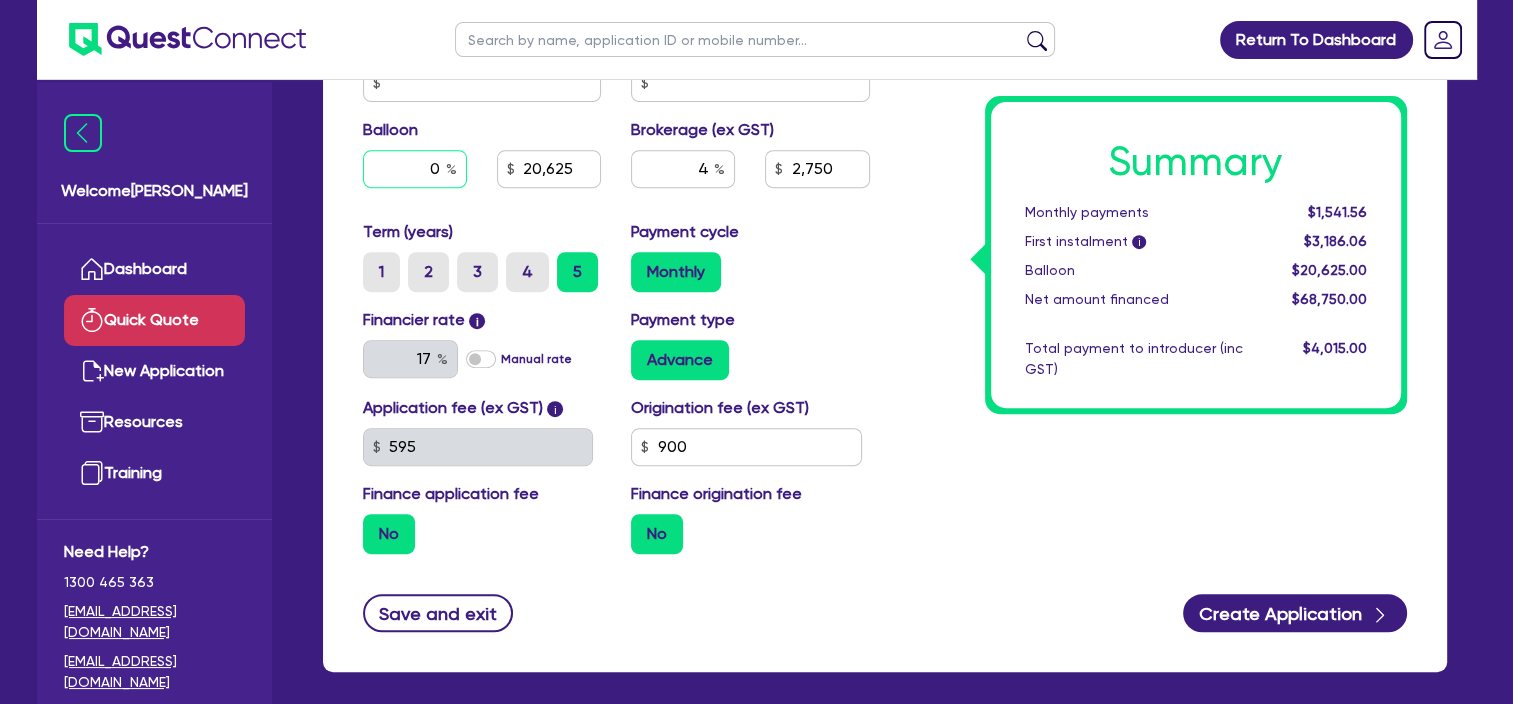 type on "0" 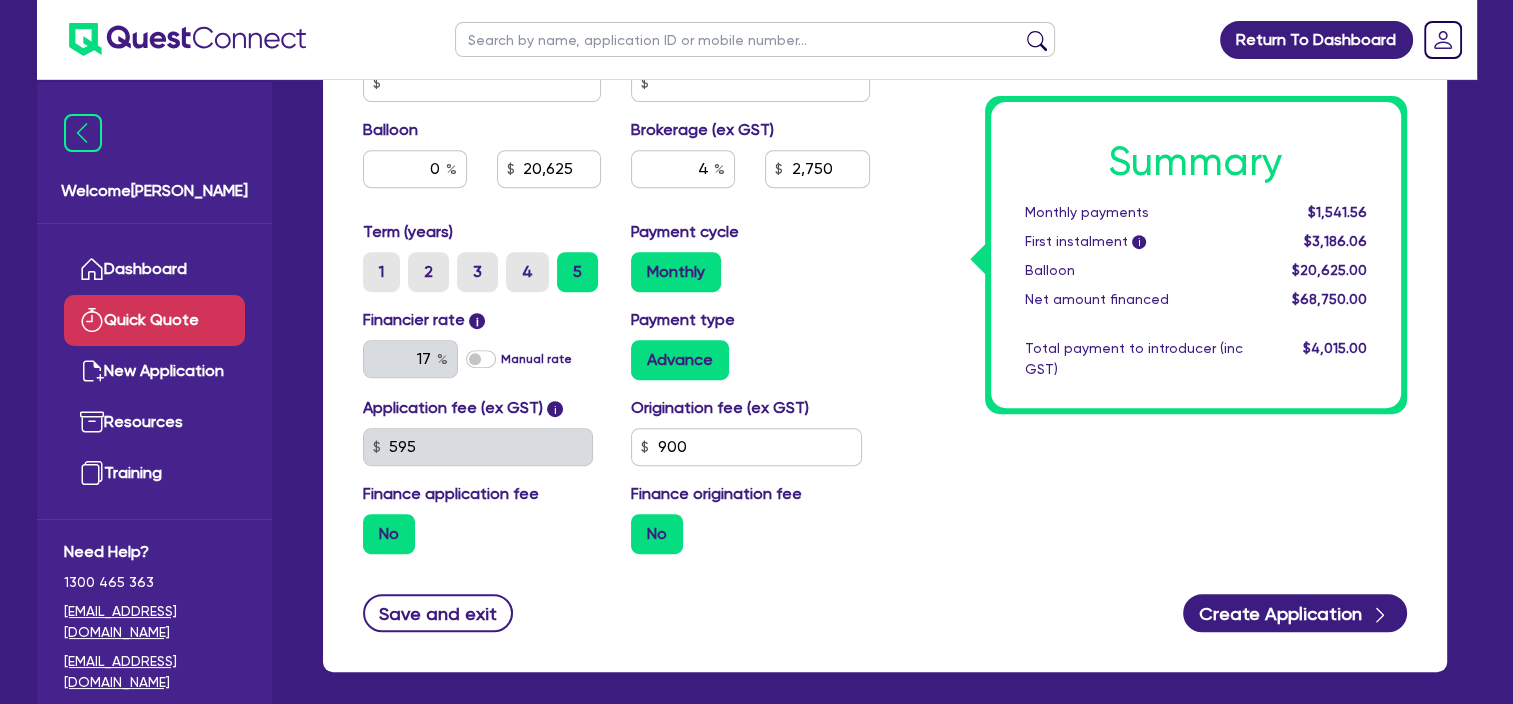 type on "20,625" 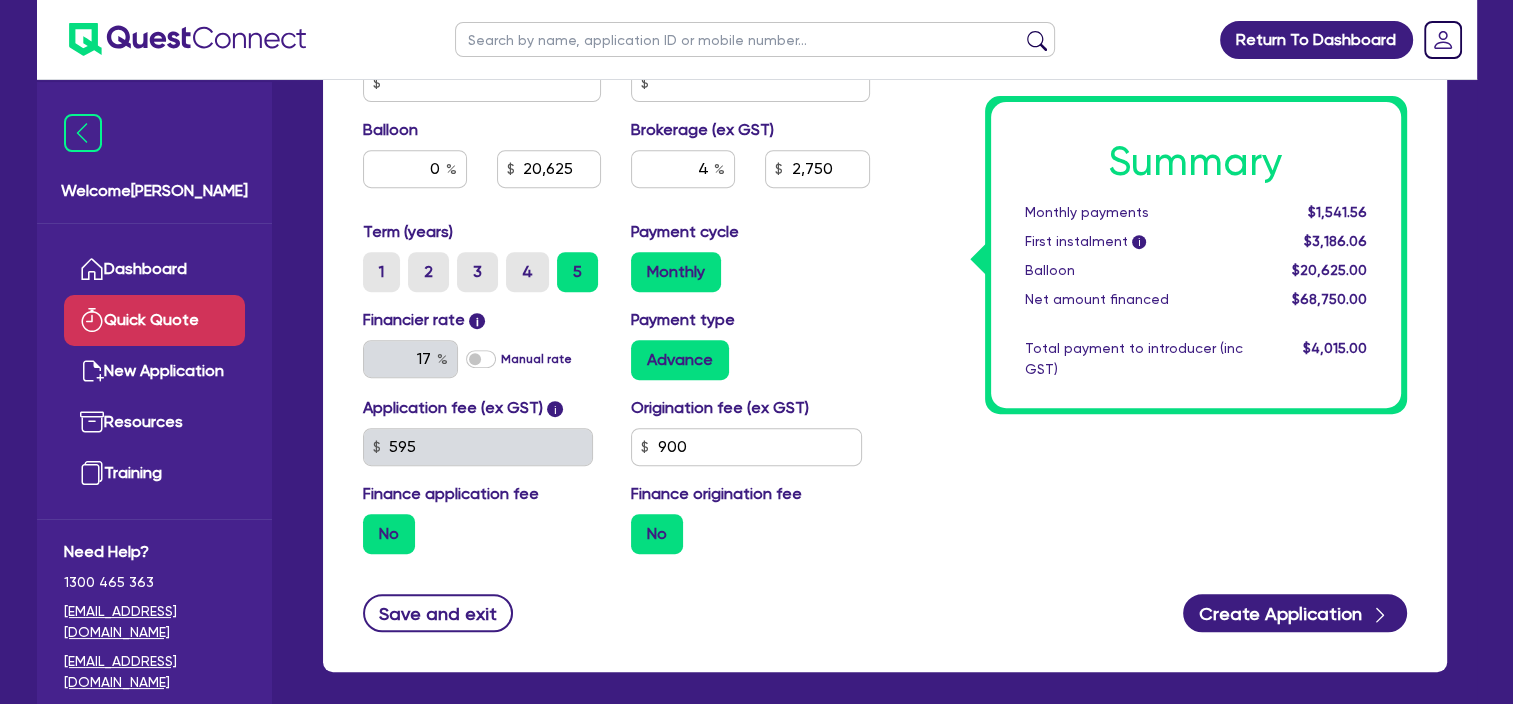 type on "2,750" 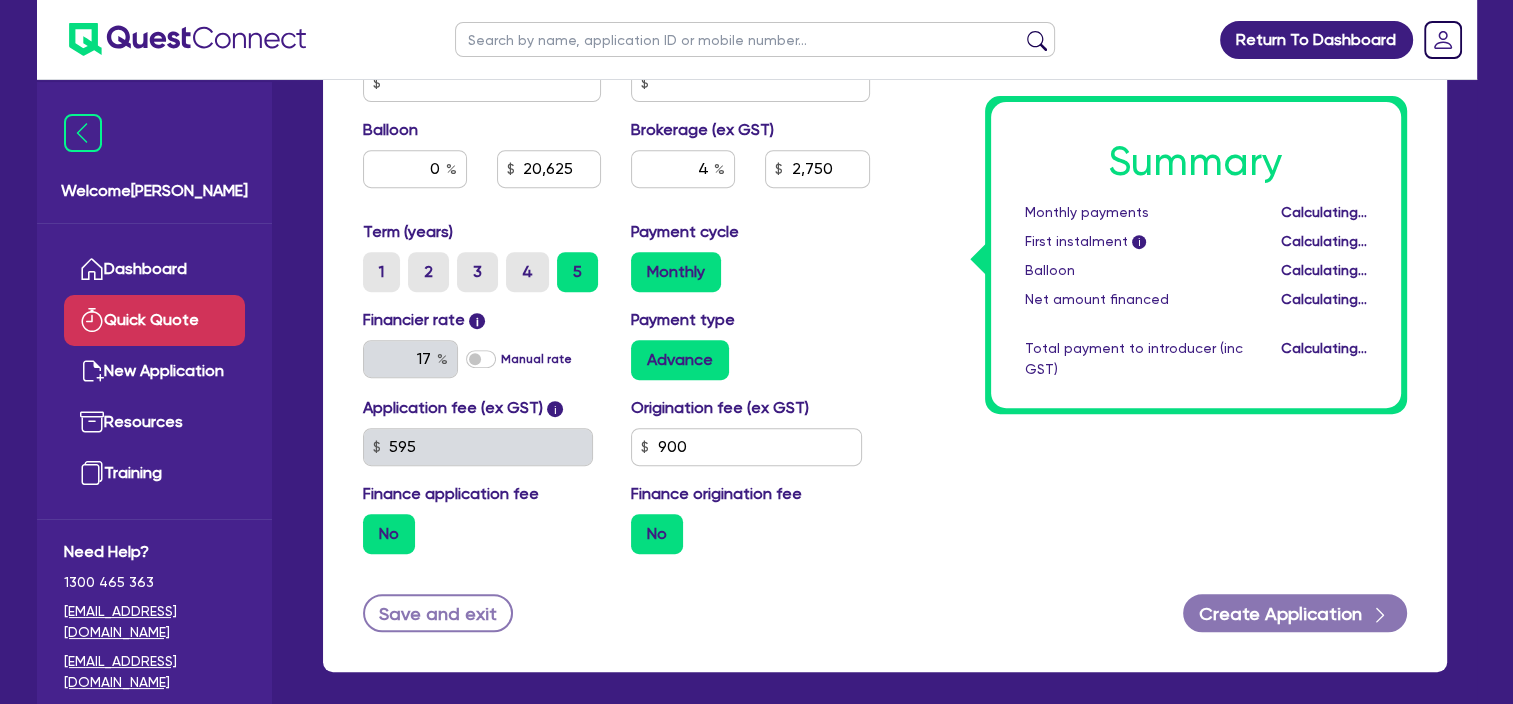 click on "Monthly" at bounding box center (750, 272) 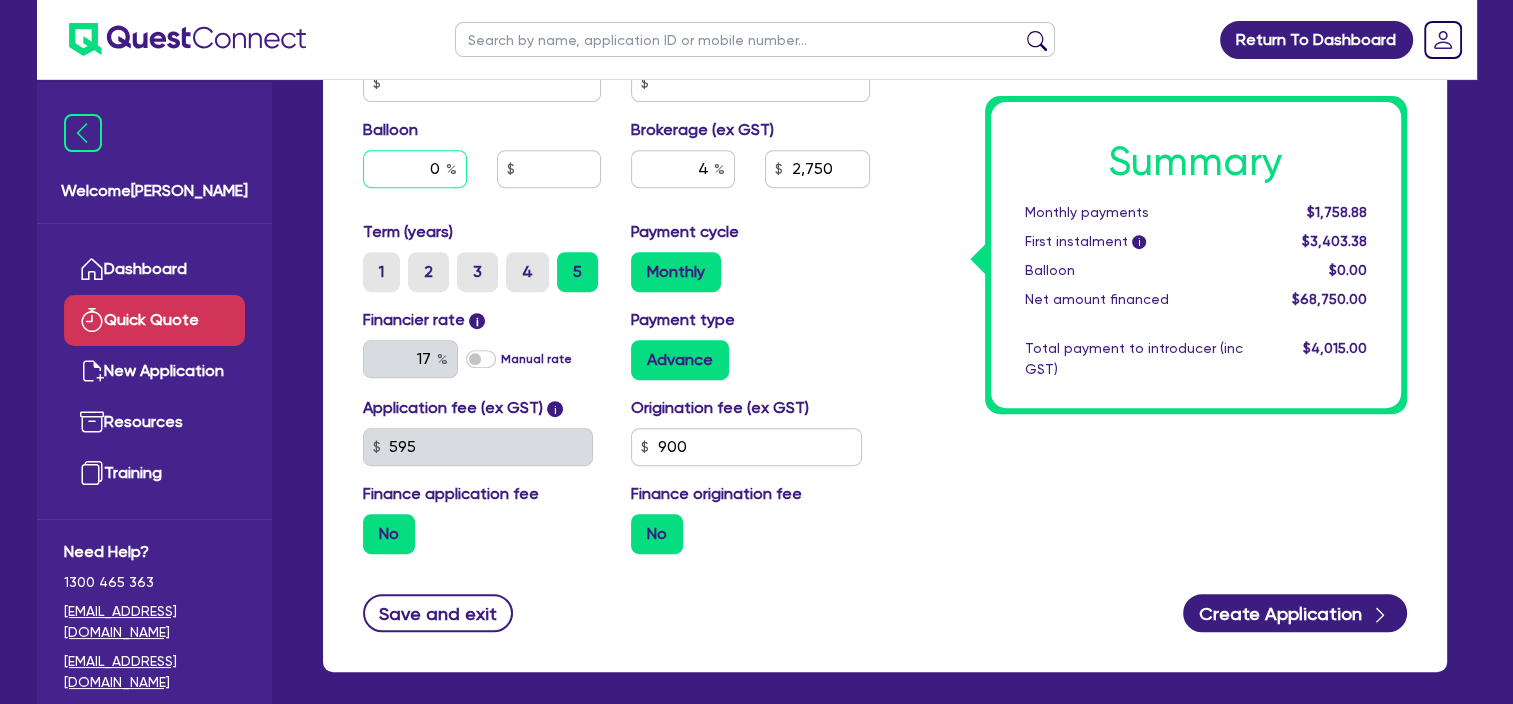 drag, startPoint x: 427, startPoint y: 165, endPoint x: 441, endPoint y: 171, distance: 15.231546 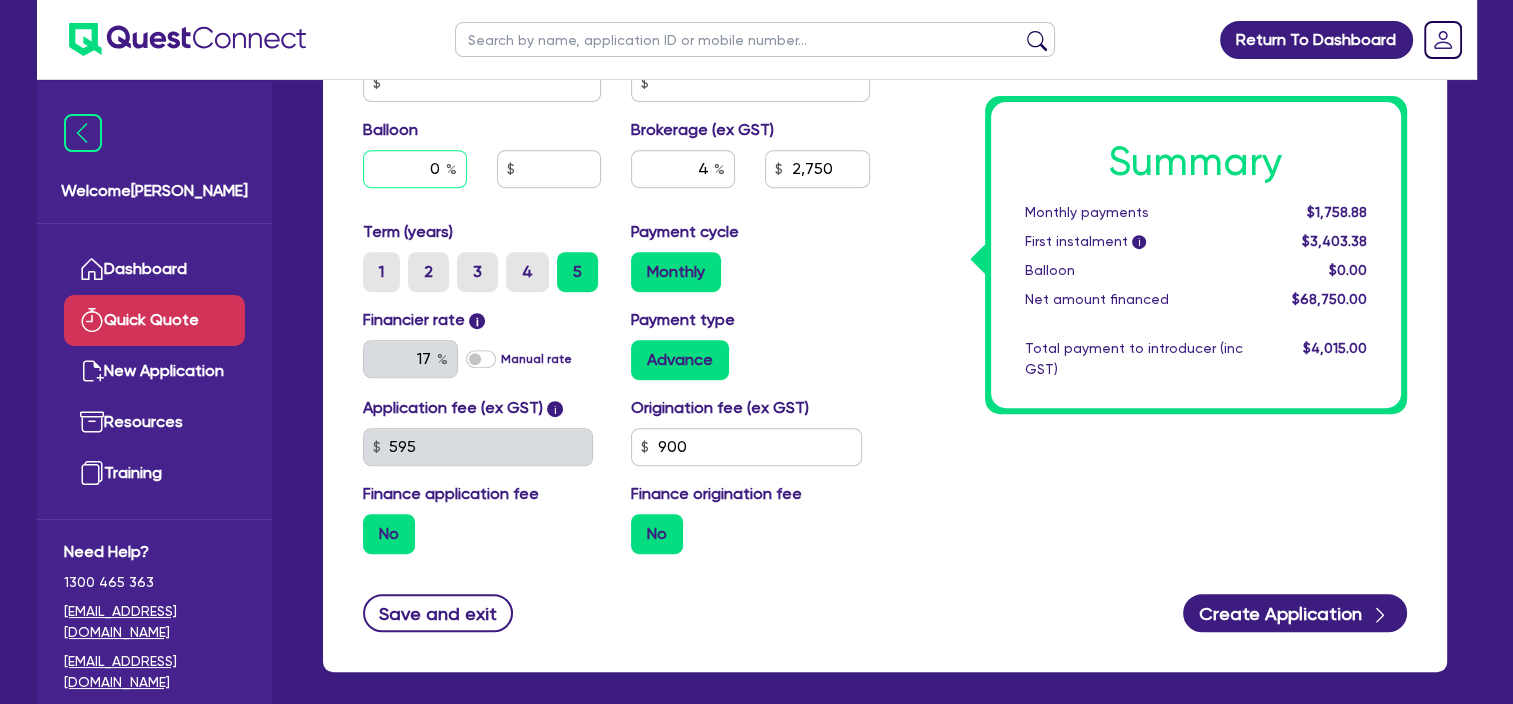 click on "0" at bounding box center (415, 169) 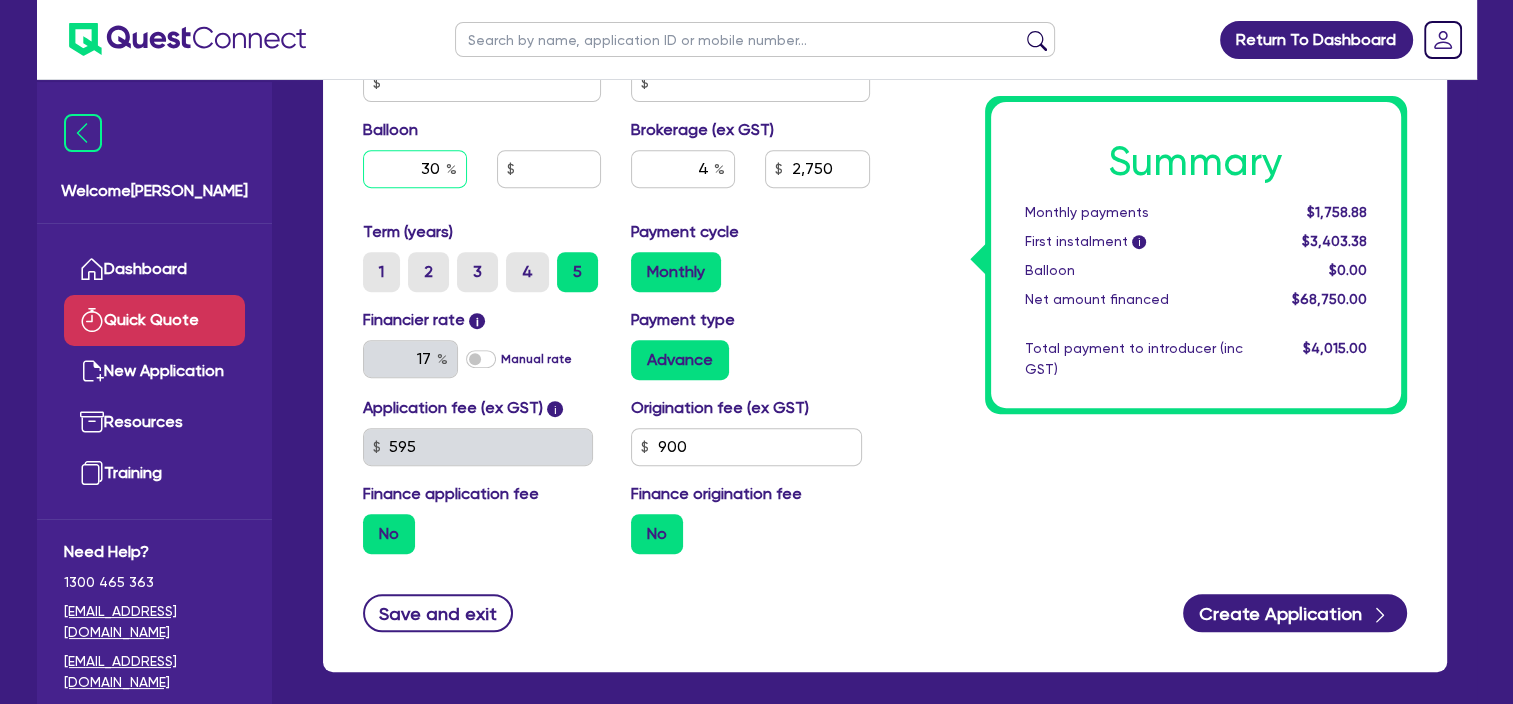type on "30" 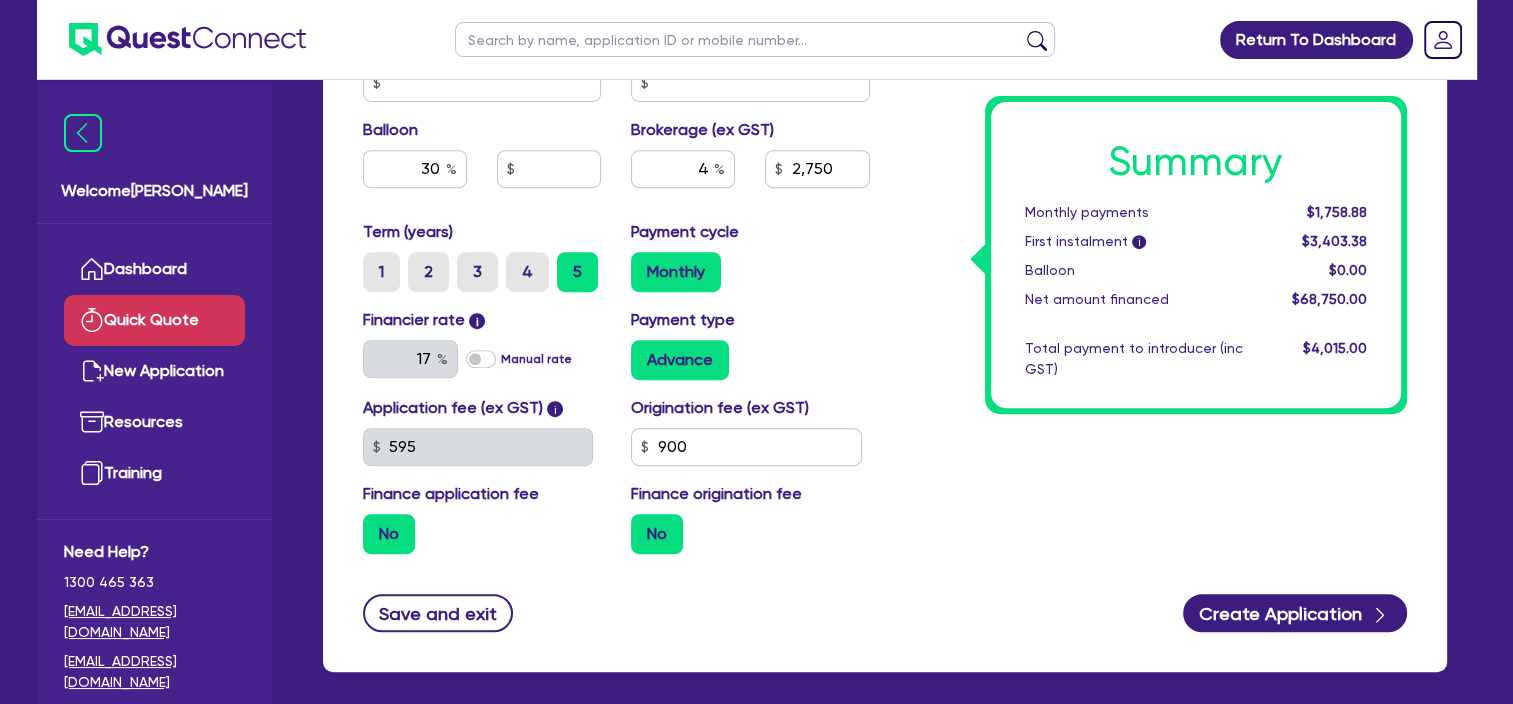 type on "2,750" 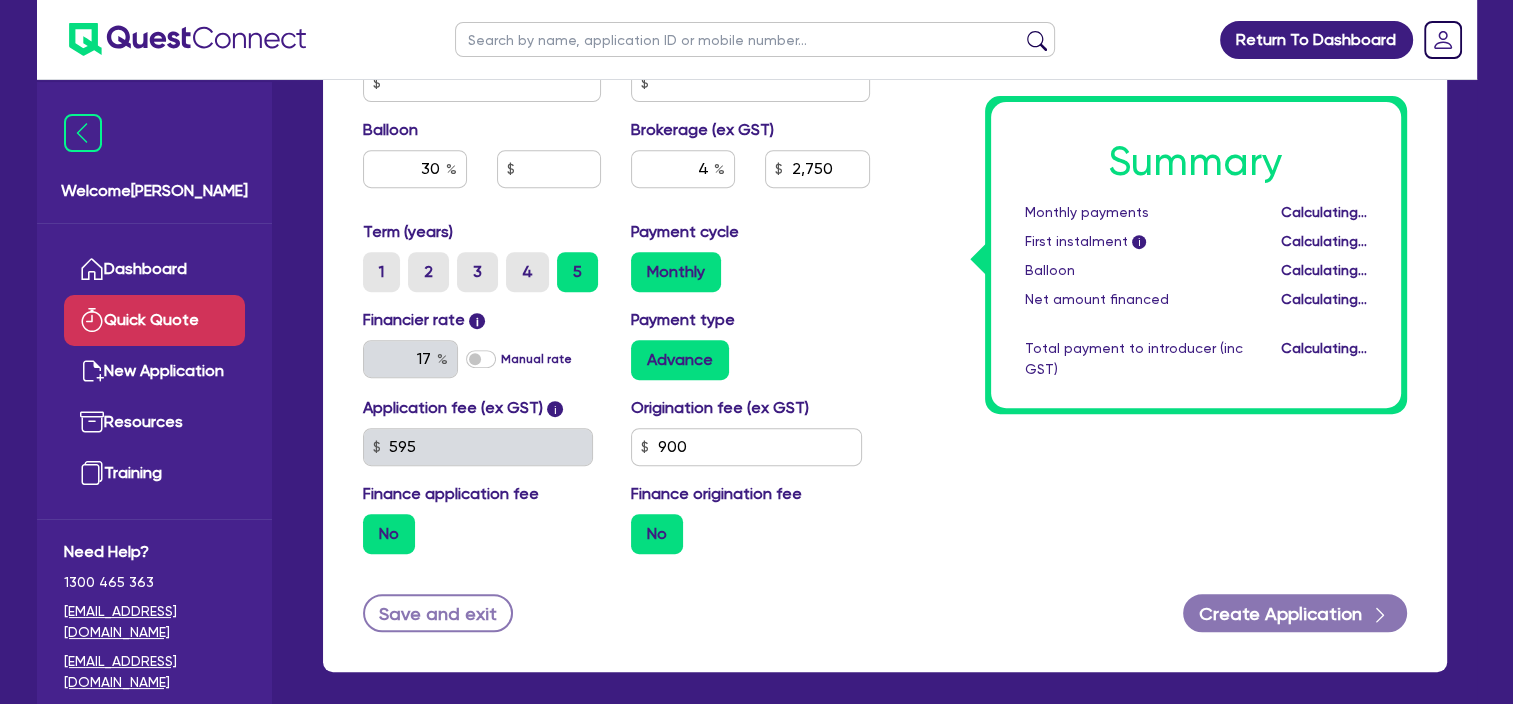 click on "Term (years) 1 2 3 4 5 Payment cycle Monthly" at bounding box center (616, 264) 